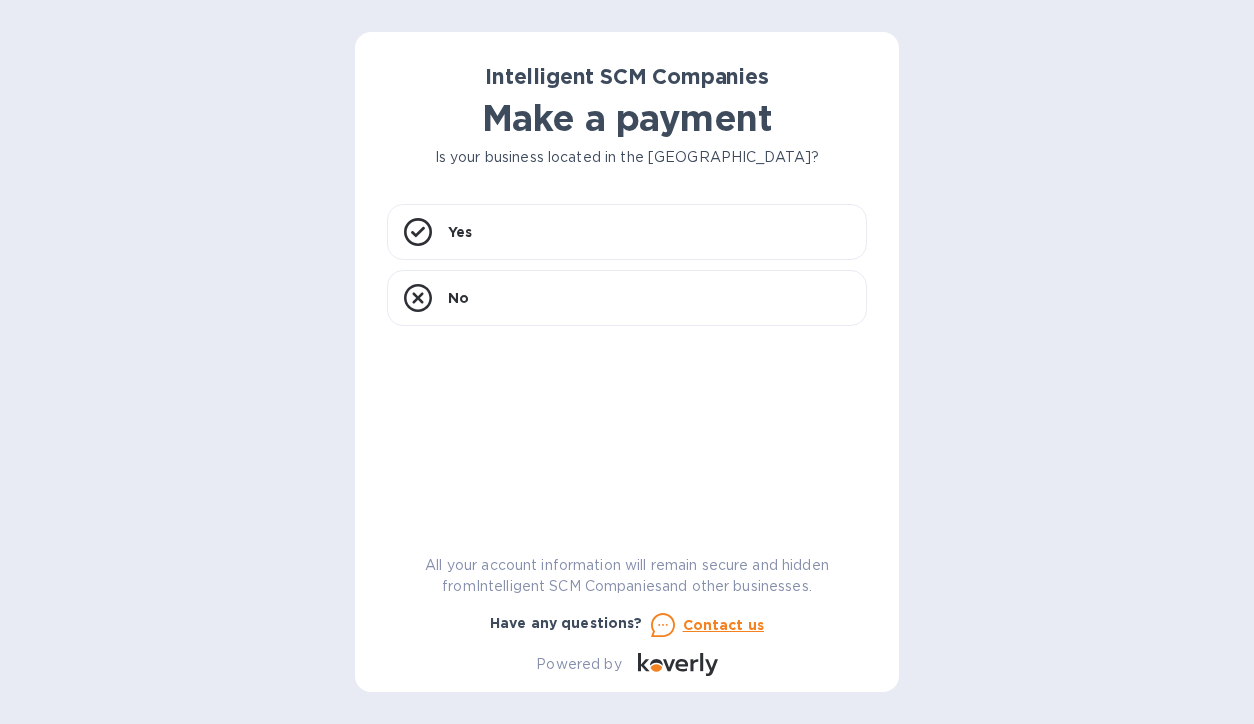 scroll, scrollTop: 0, scrollLeft: 0, axis: both 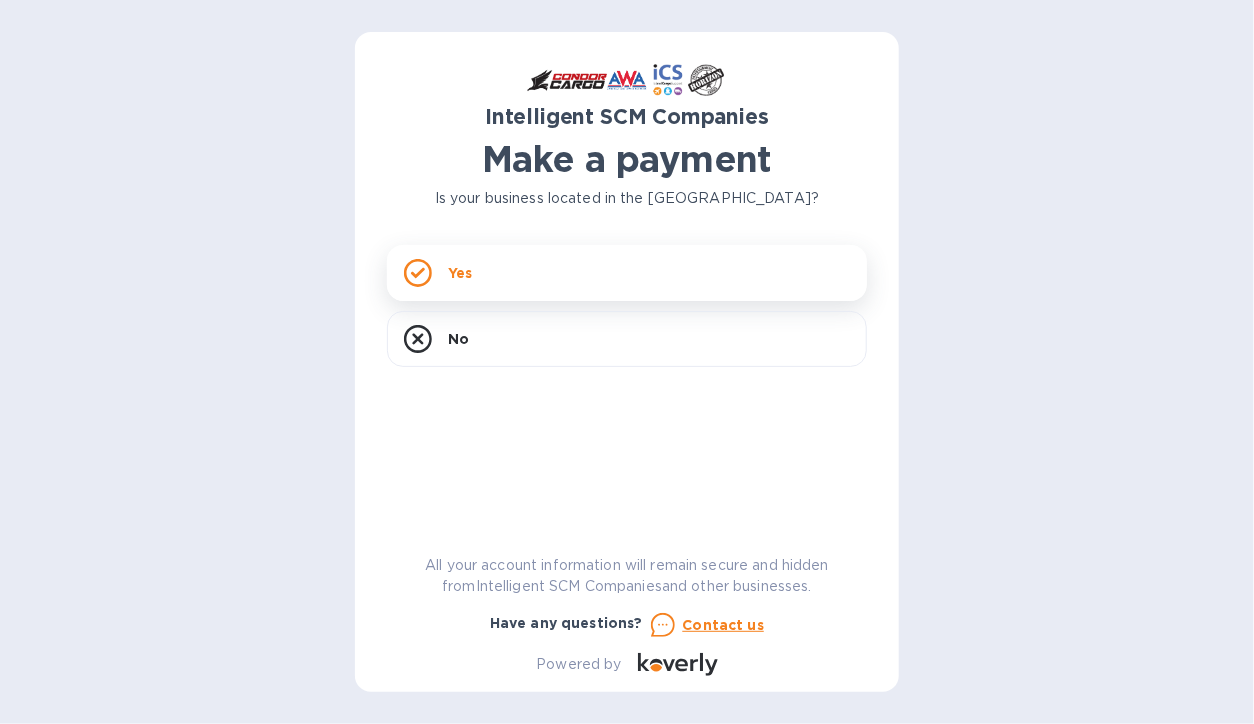 click on "Yes" at bounding box center [627, 273] 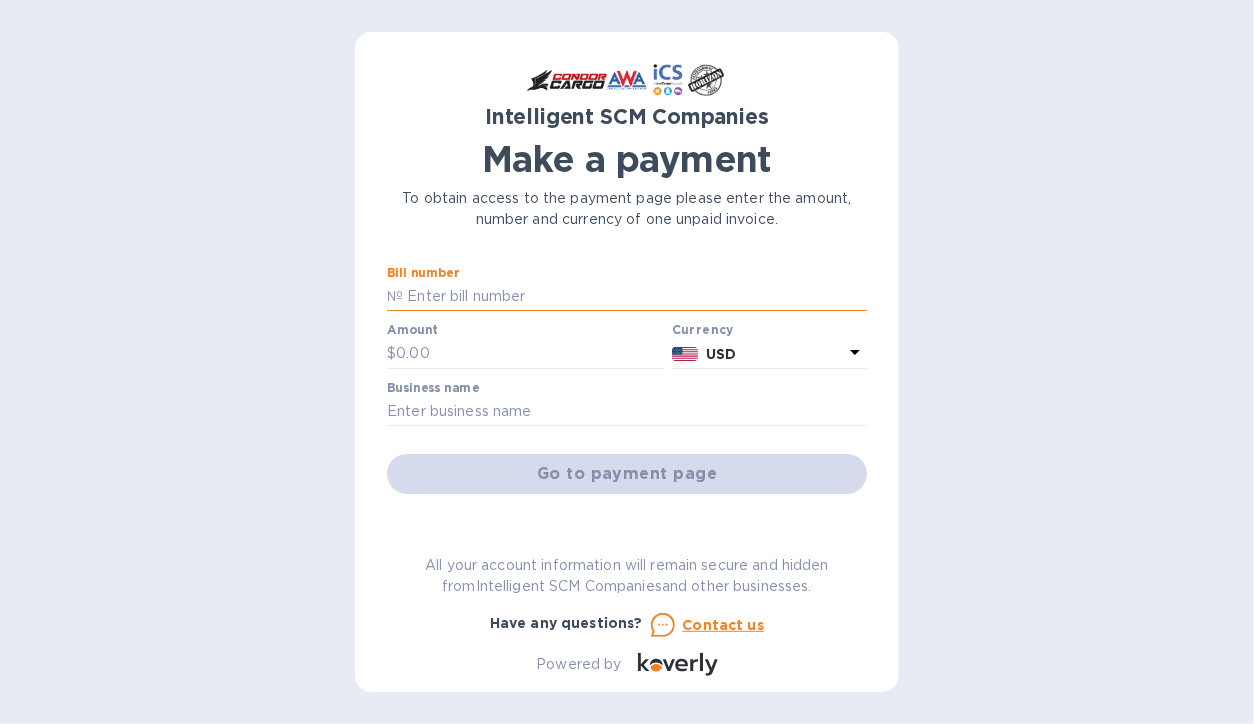 click at bounding box center (635, 297) 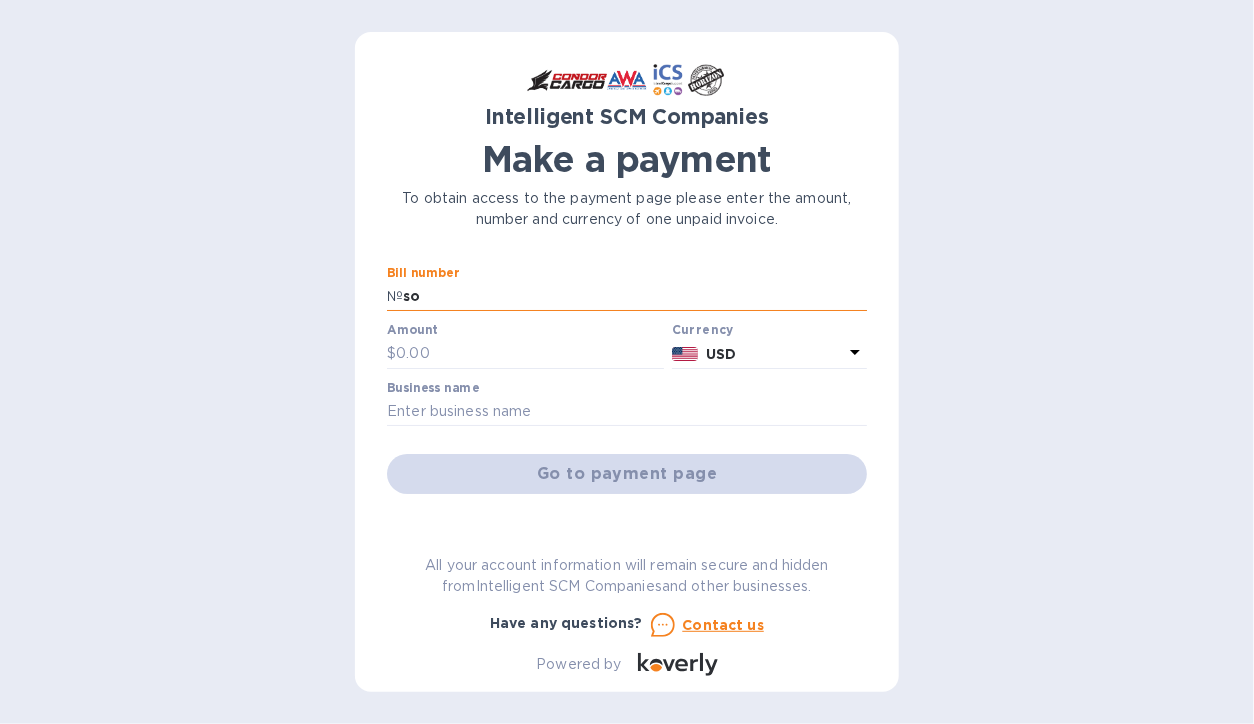 type on "s" 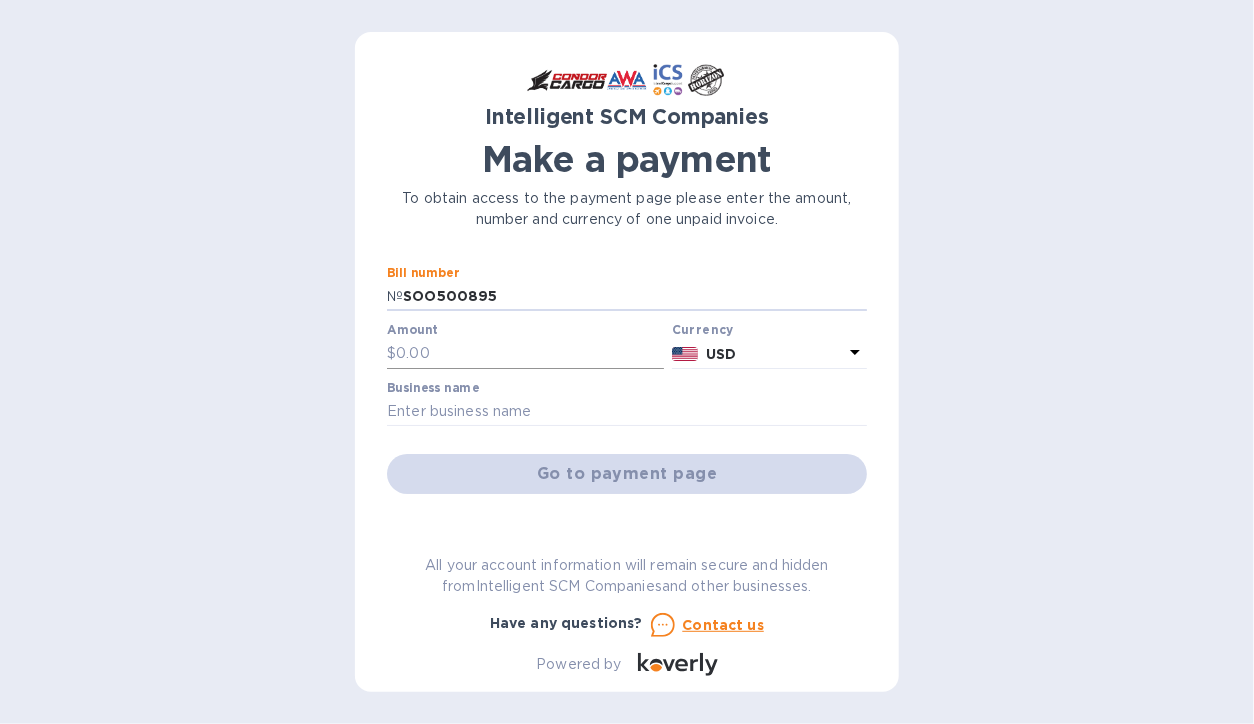 type on "SOO500895" 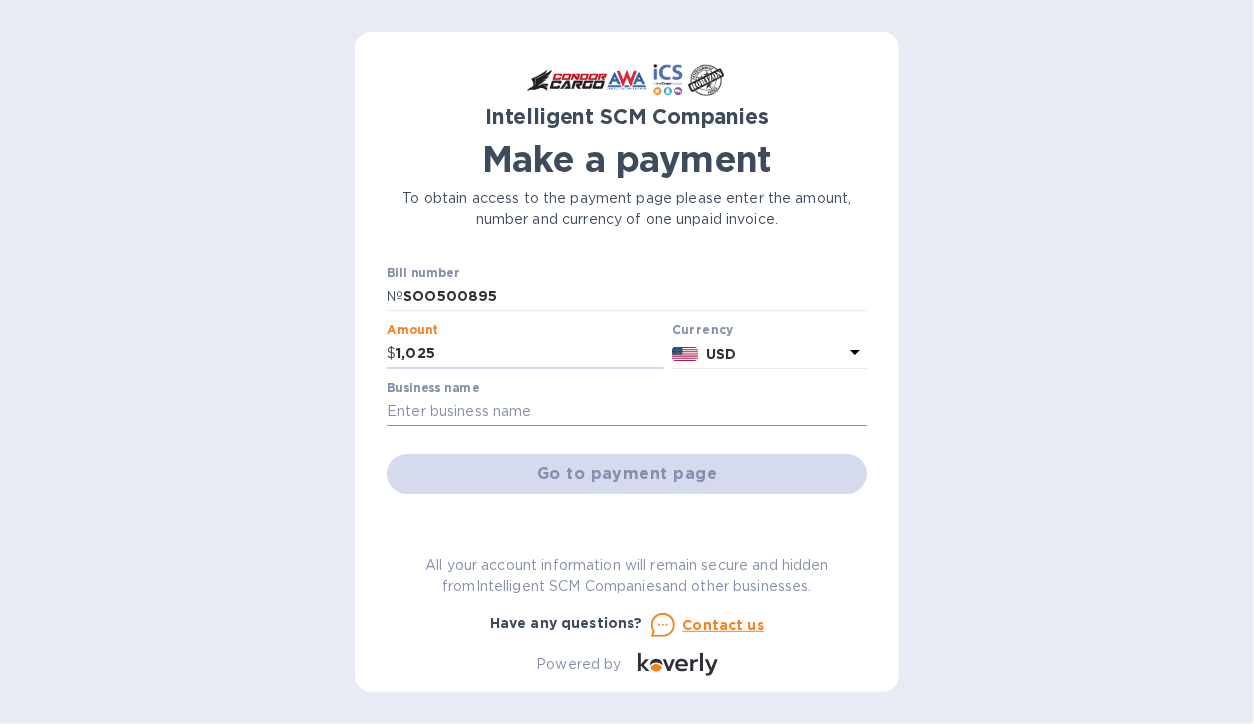 type on "1,025" 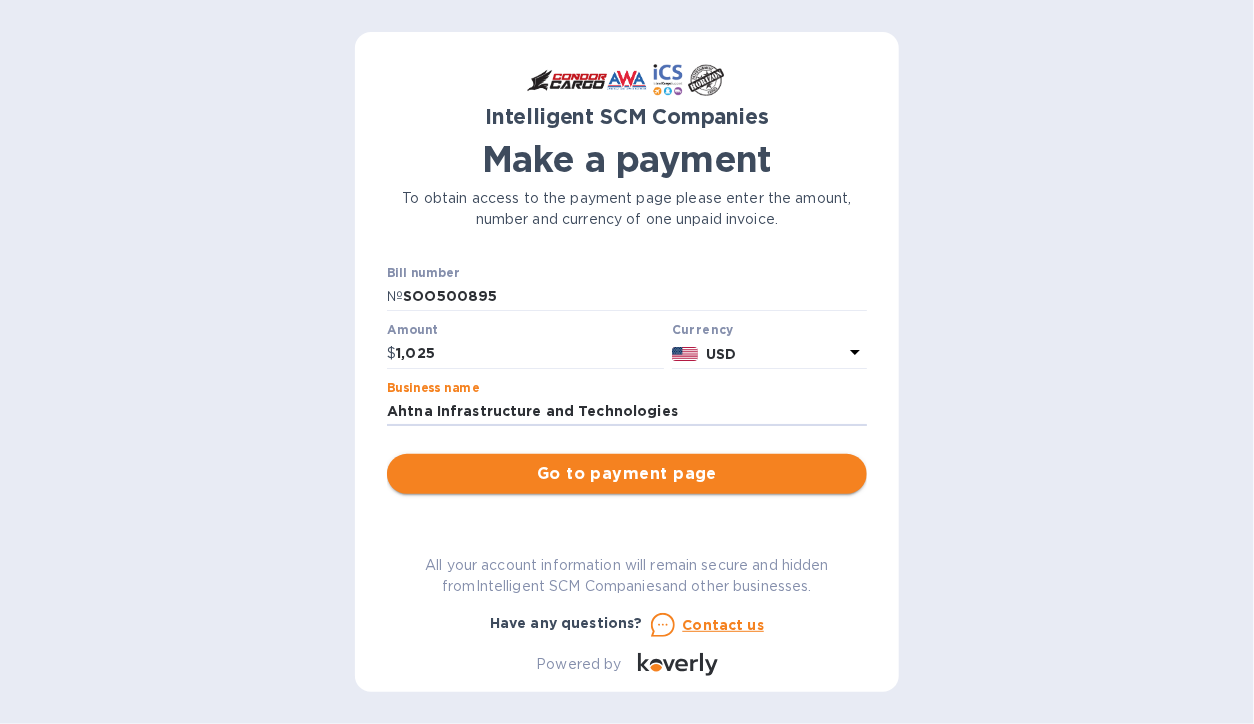 type on "Ahtna Infrastructure and Technologies" 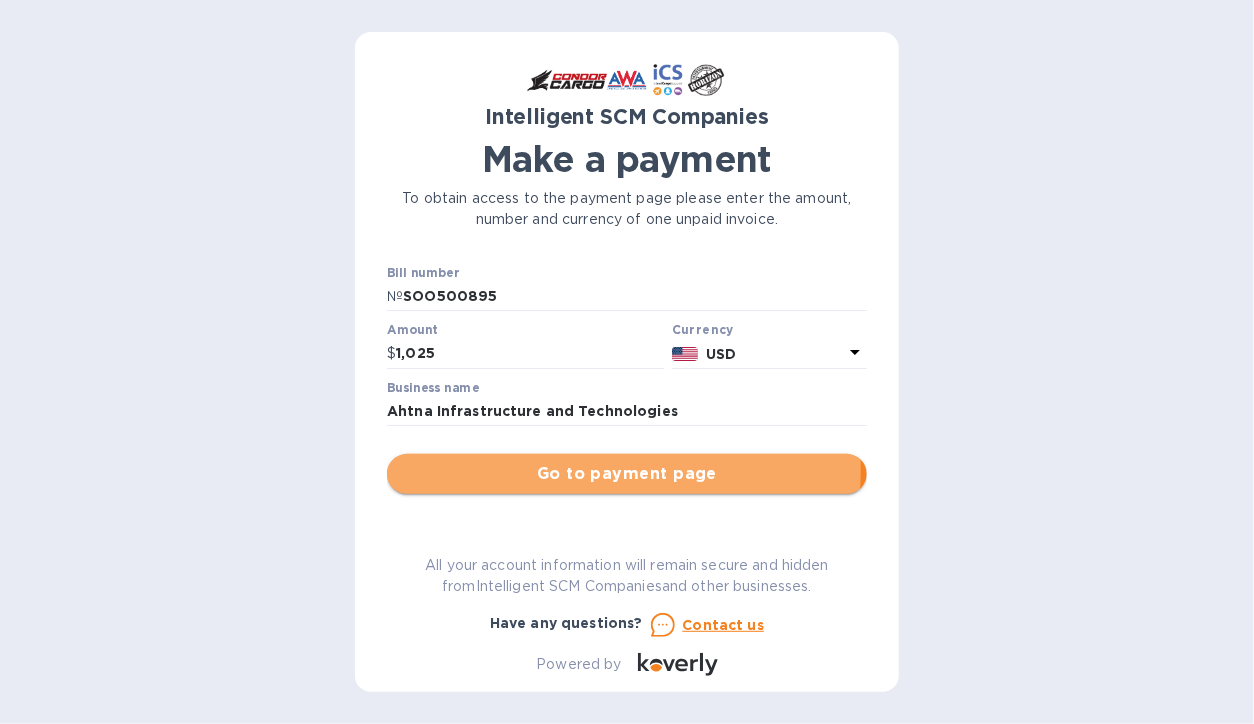 click on "Go to payment page" at bounding box center (627, 474) 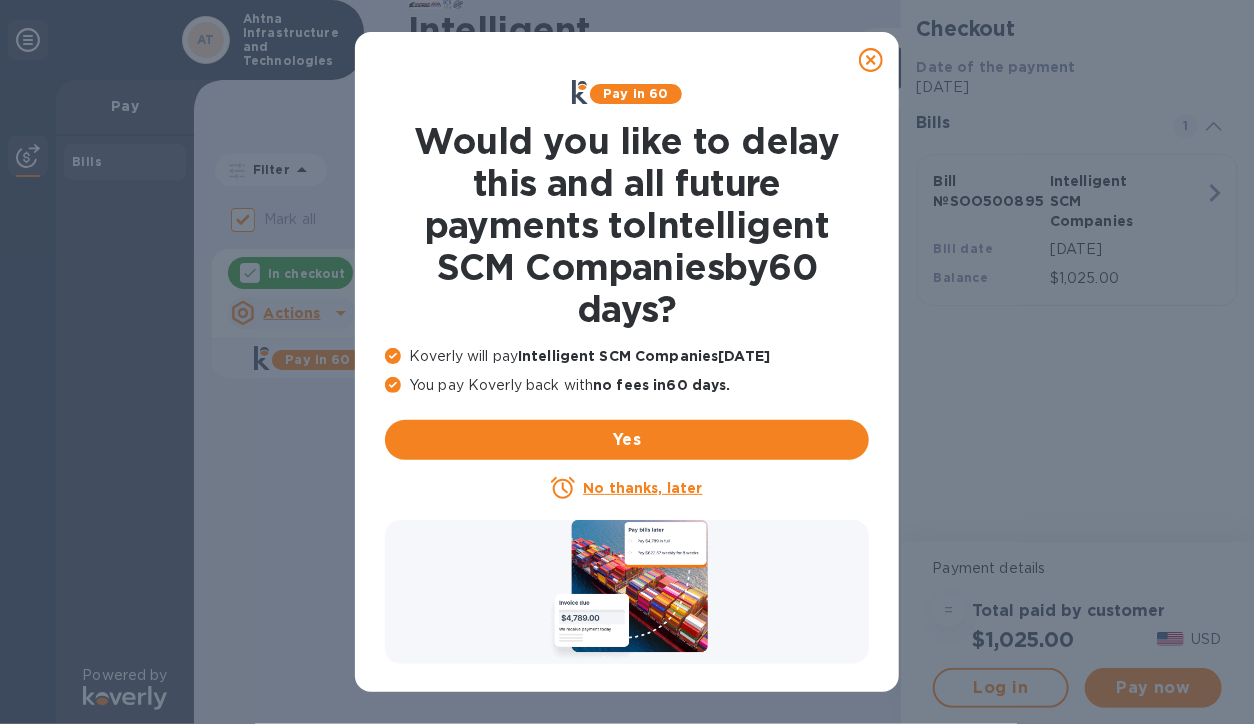 click 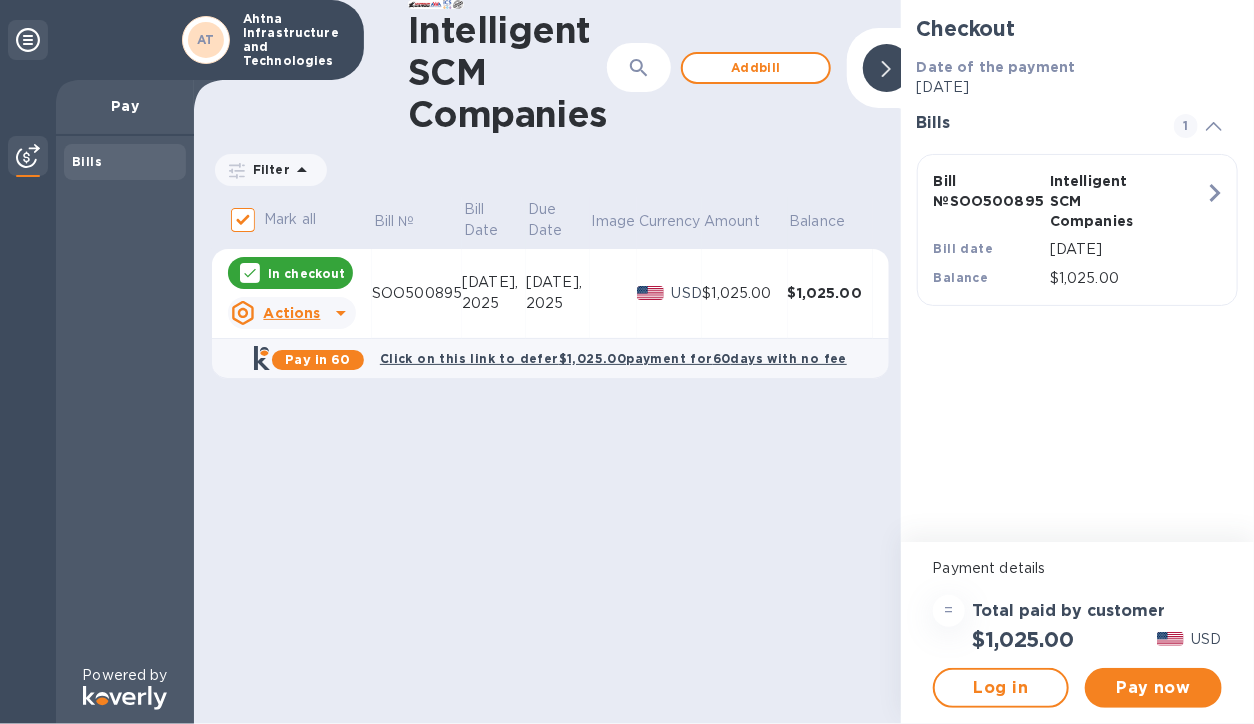 click 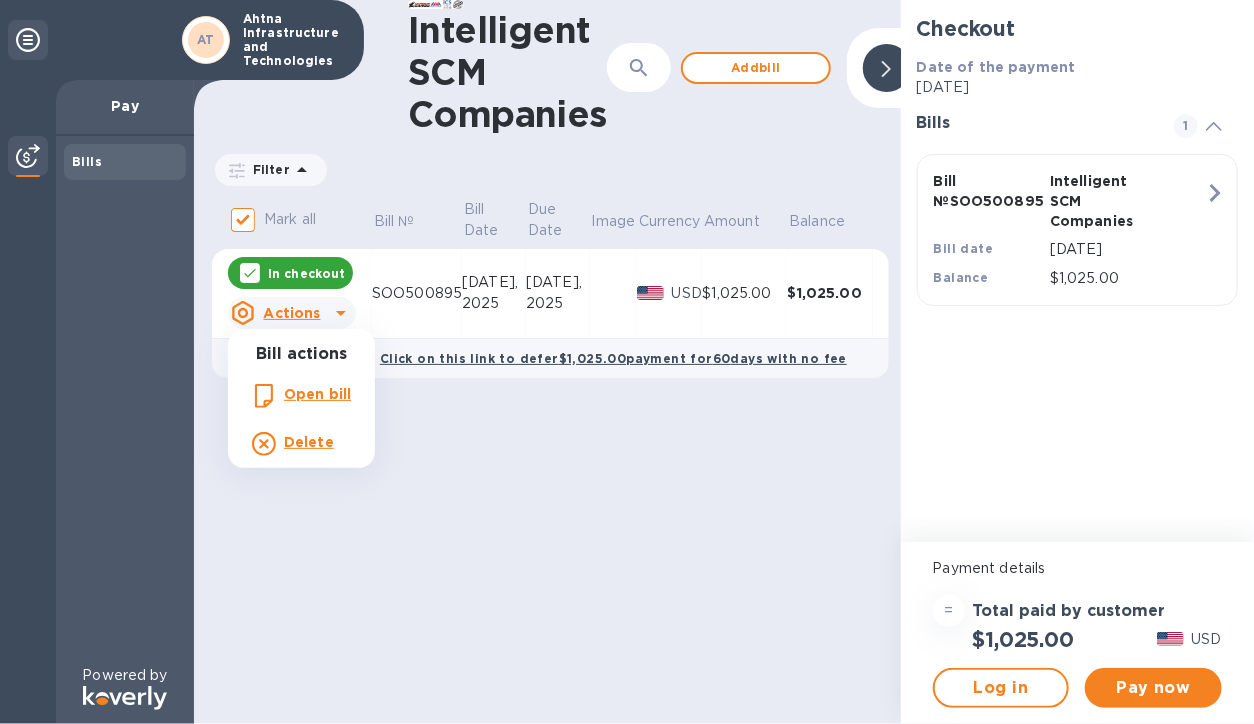 click at bounding box center (627, 362) 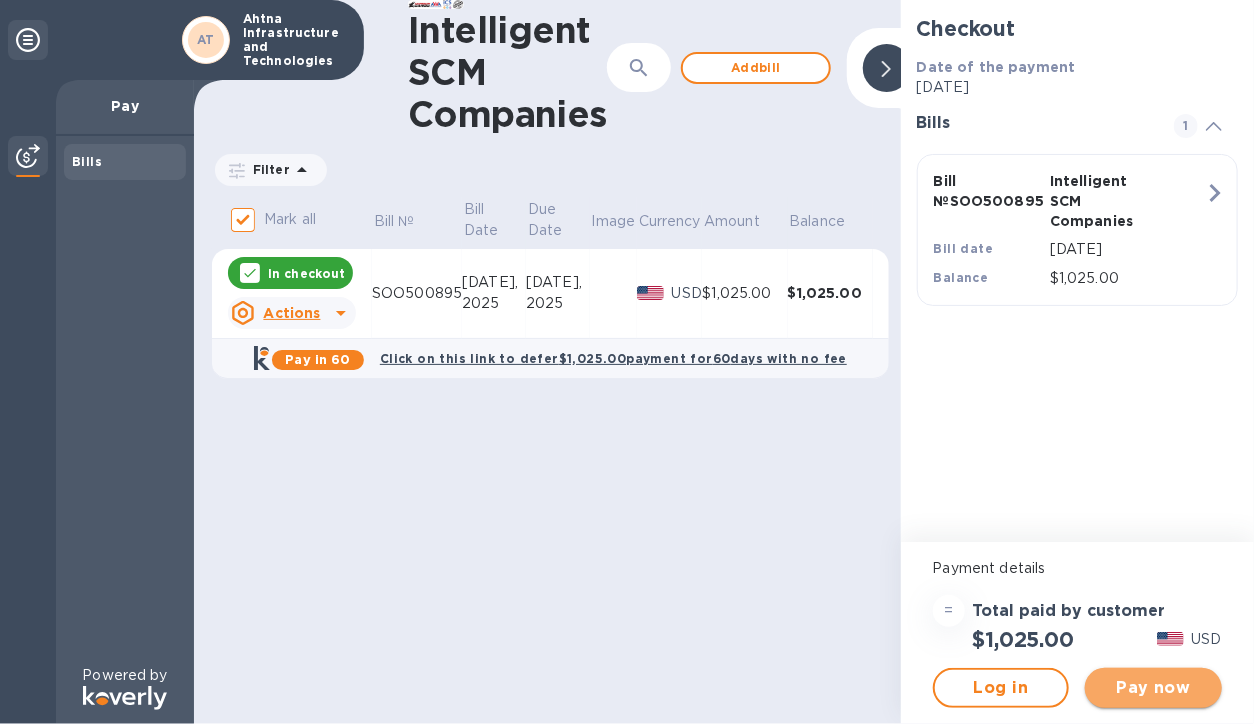 click on "Pay now" at bounding box center [1153, 688] 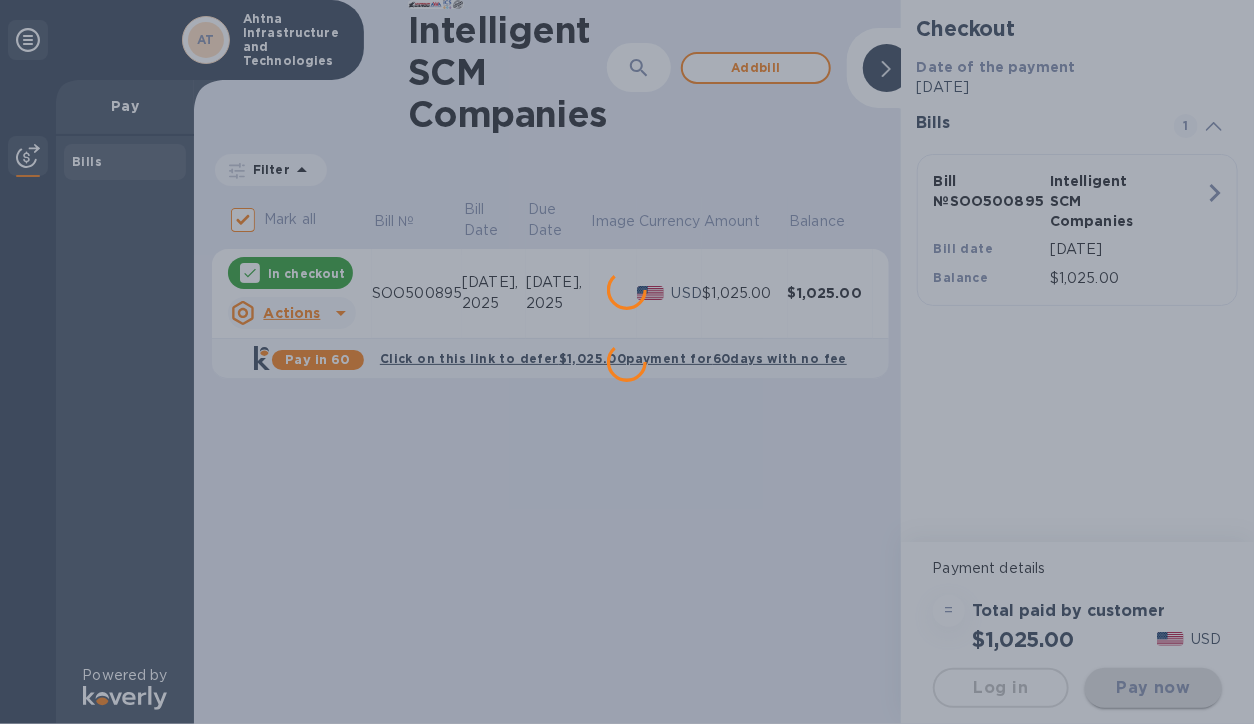 scroll, scrollTop: 0, scrollLeft: 0, axis: both 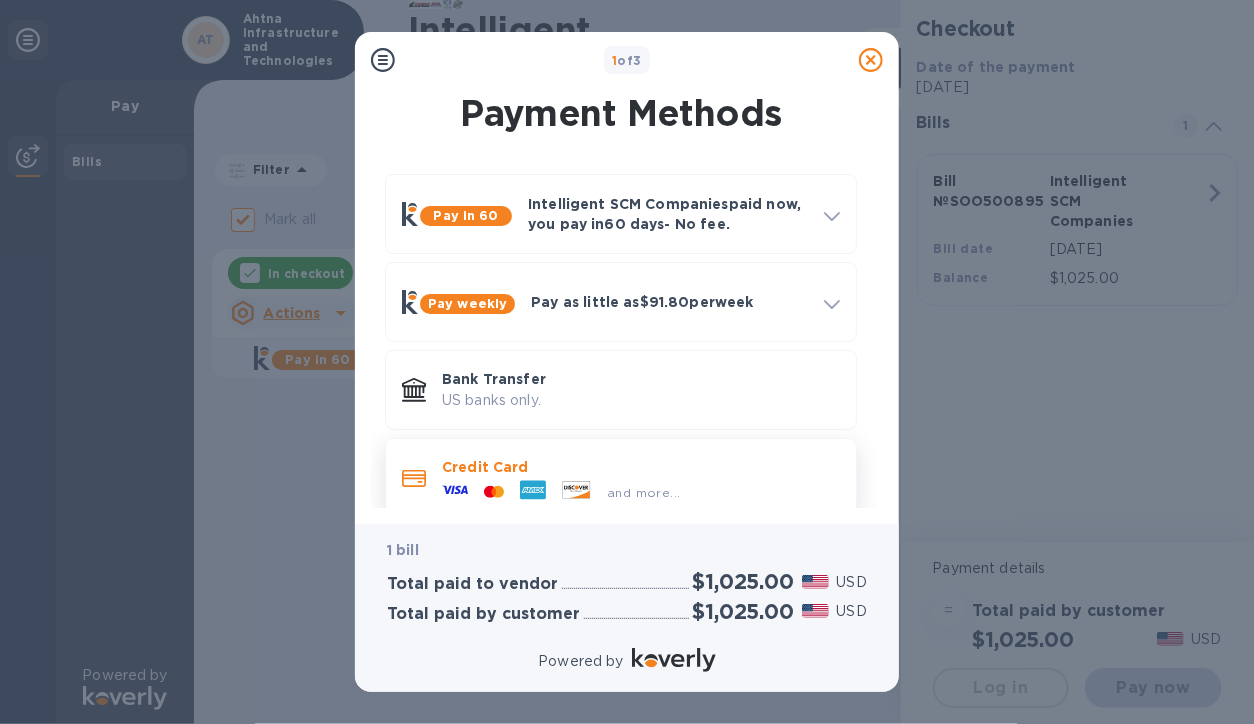 click on "and more..." at bounding box center [643, 492] 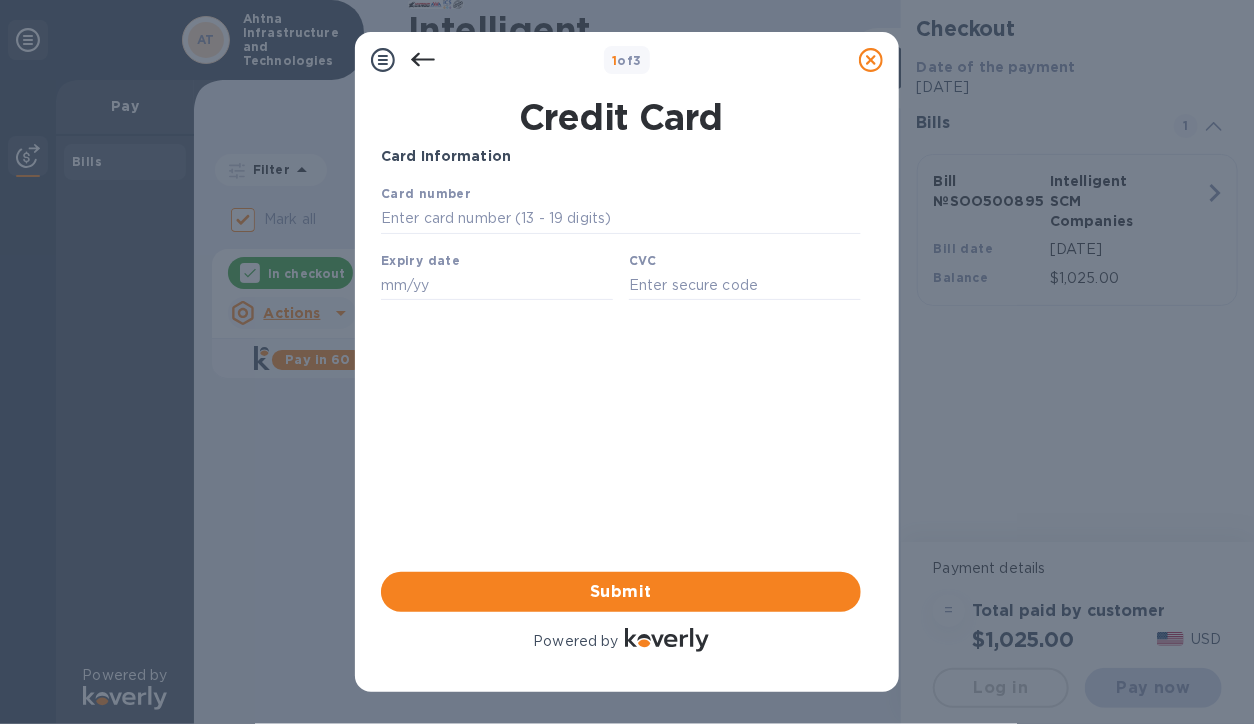 click at bounding box center (620, 218) 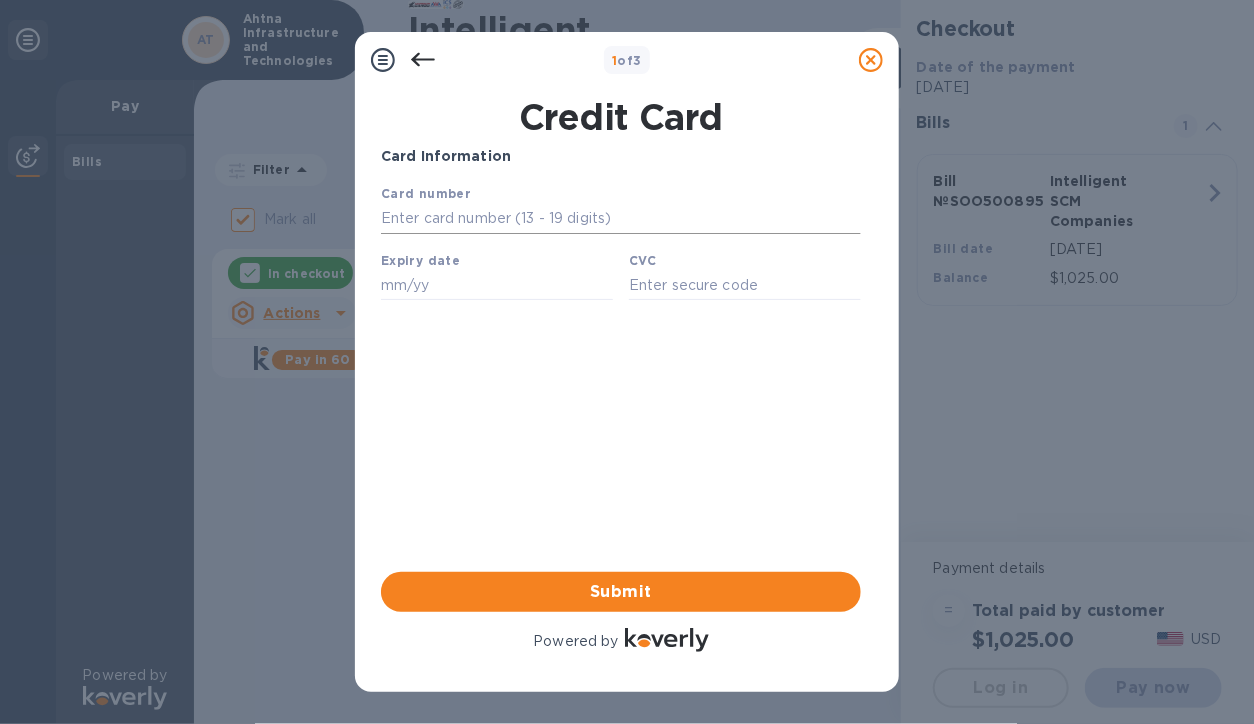 type on "[CREDIT_CARD_NUMBER]" 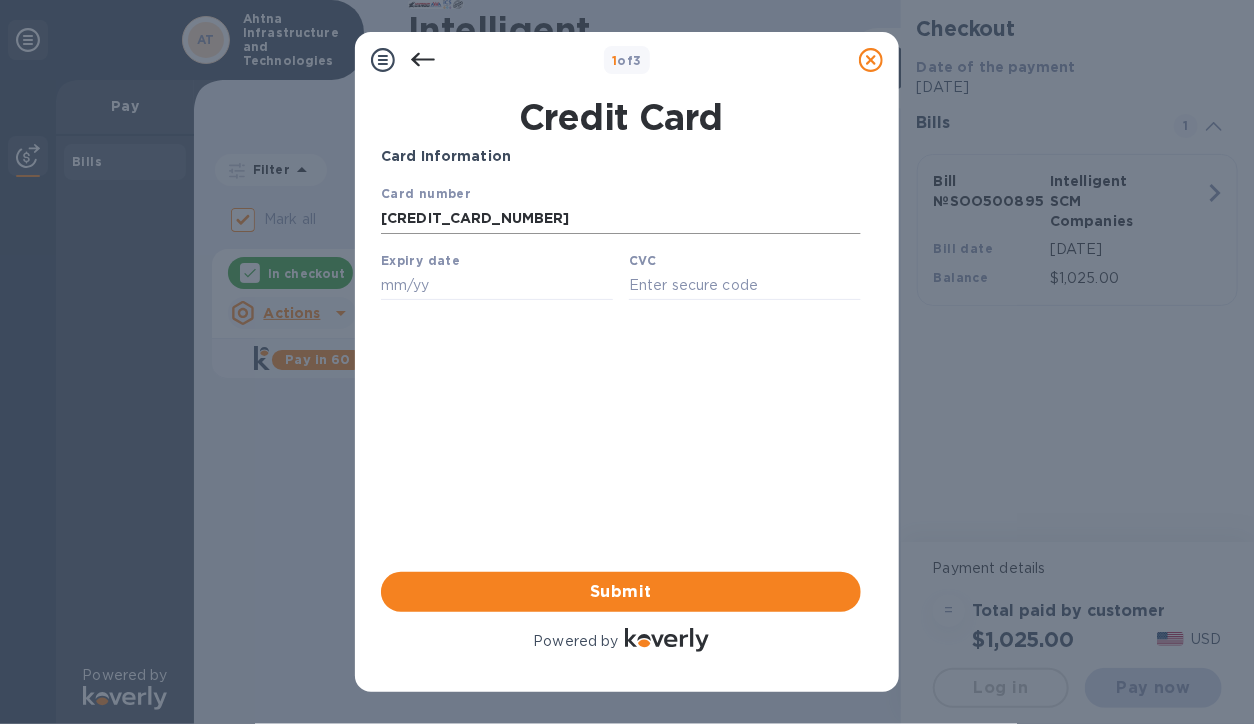 type on "10/28" 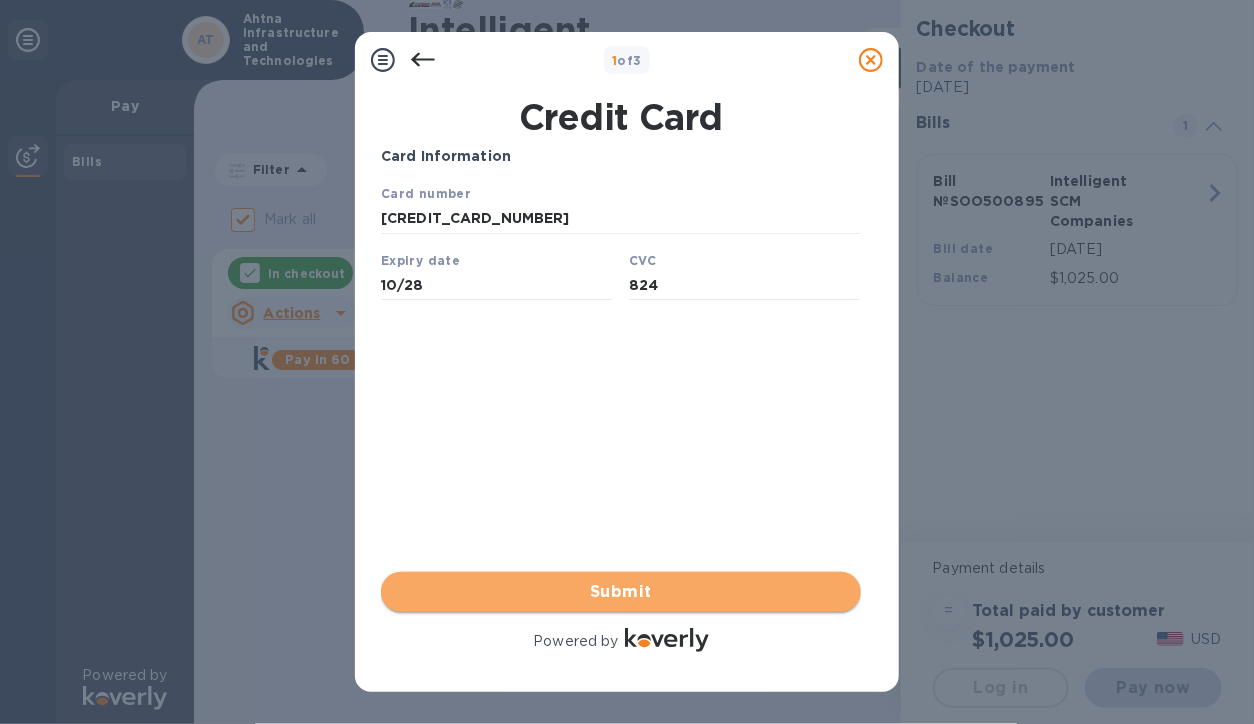 click on "Submit" at bounding box center (621, 592) 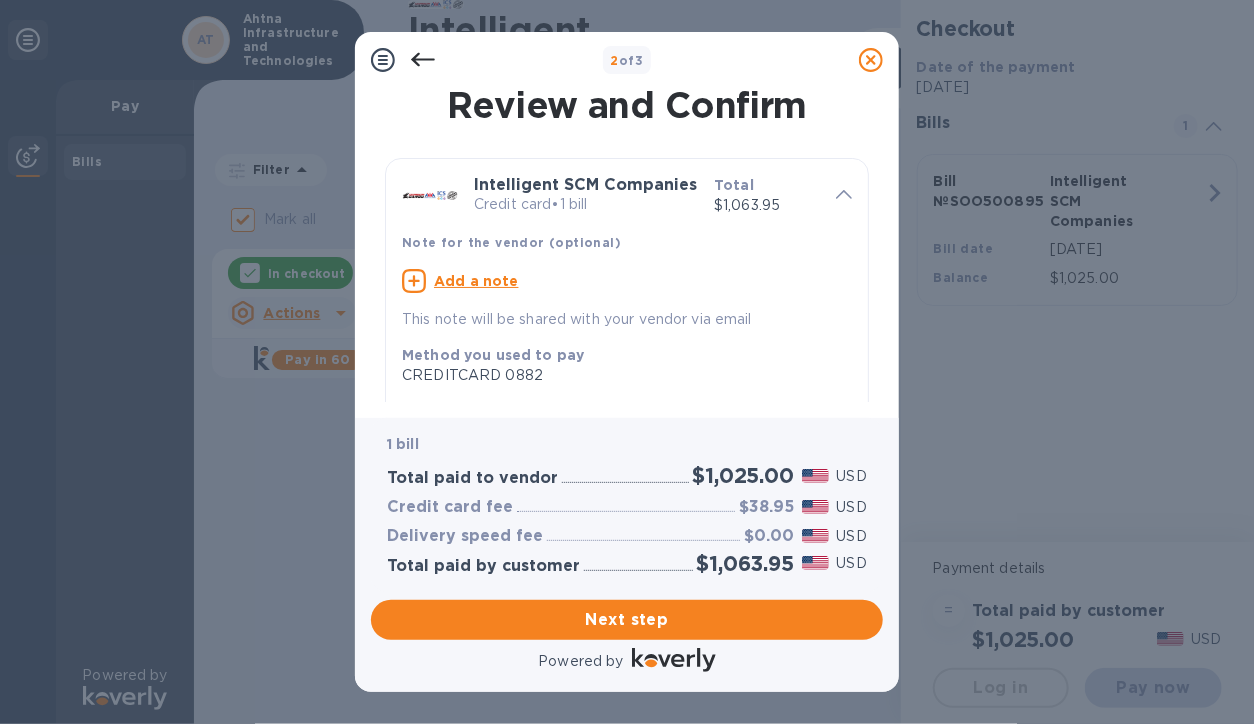 click on "Add a note" at bounding box center [476, 281] 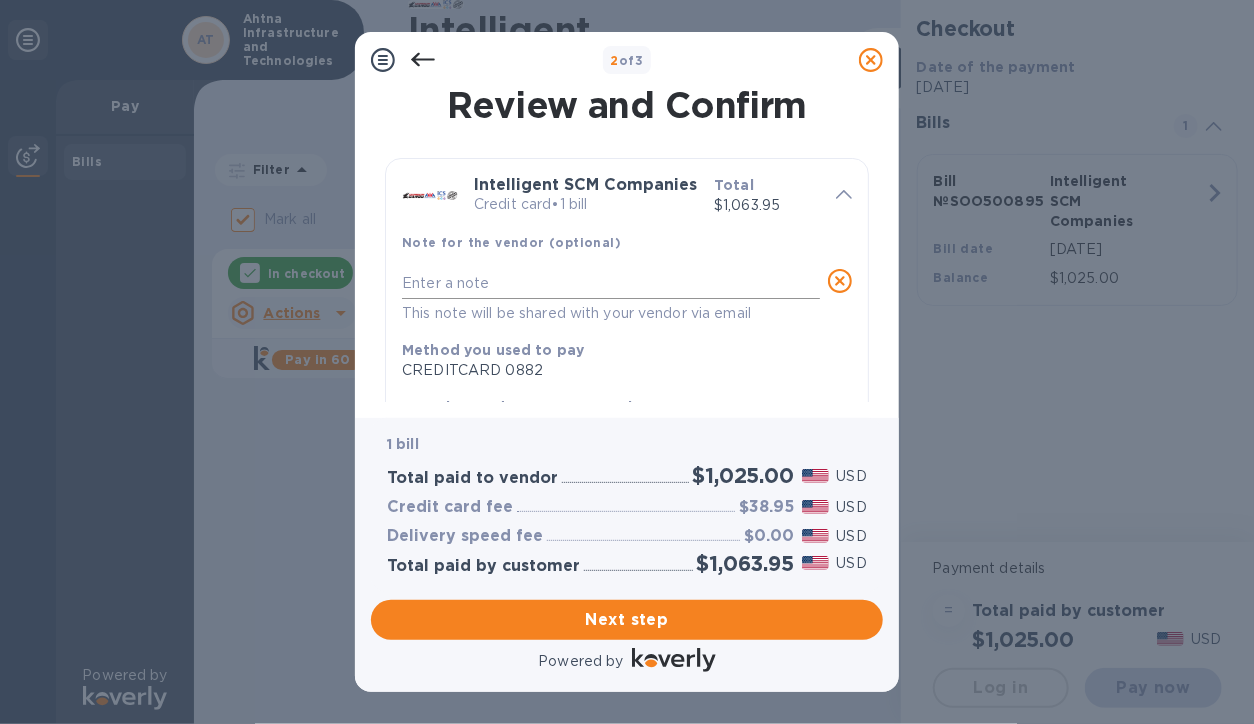 click at bounding box center [611, 283] 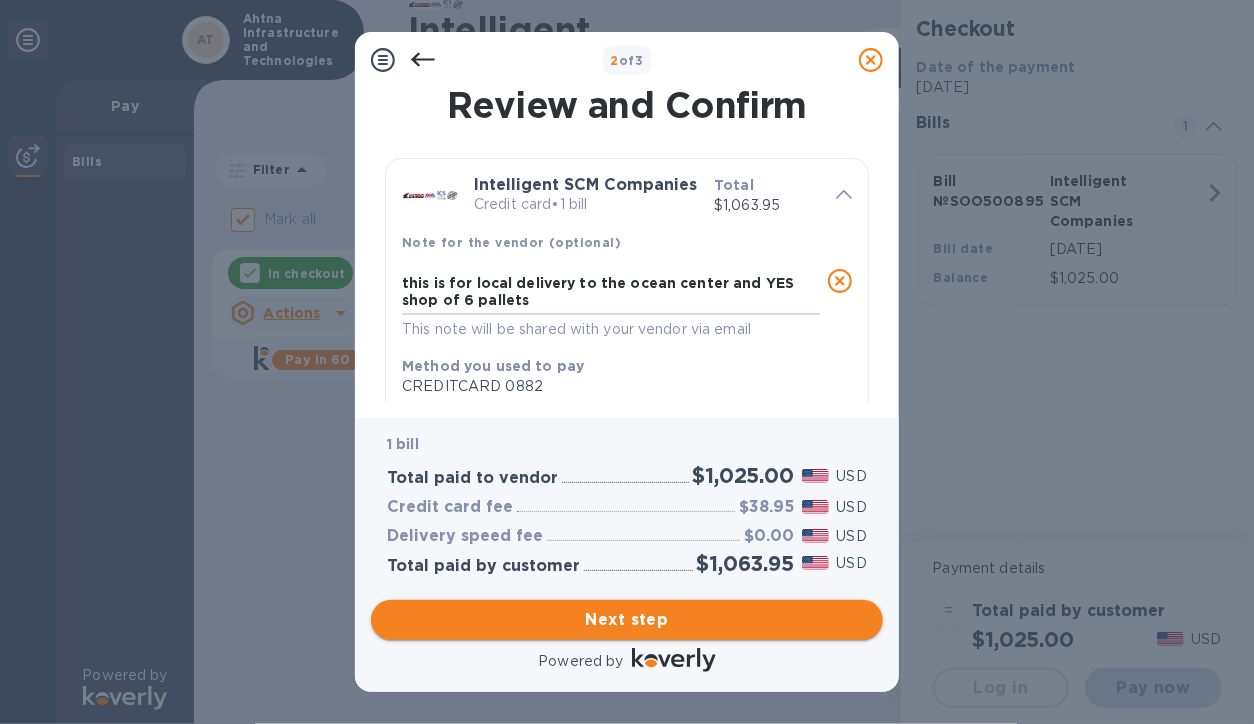 type on "this is for local delivery to the ocean center and YES shop of 6 pallets" 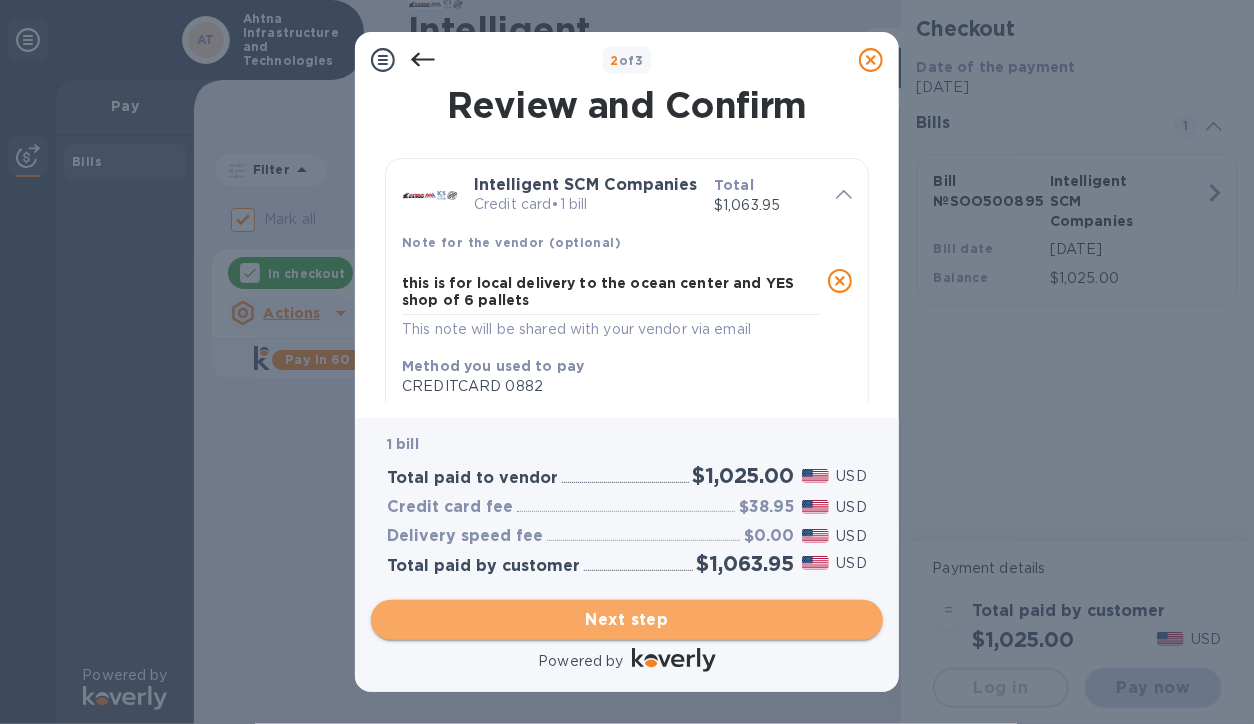 click on "Next step" at bounding box center (627, 620) 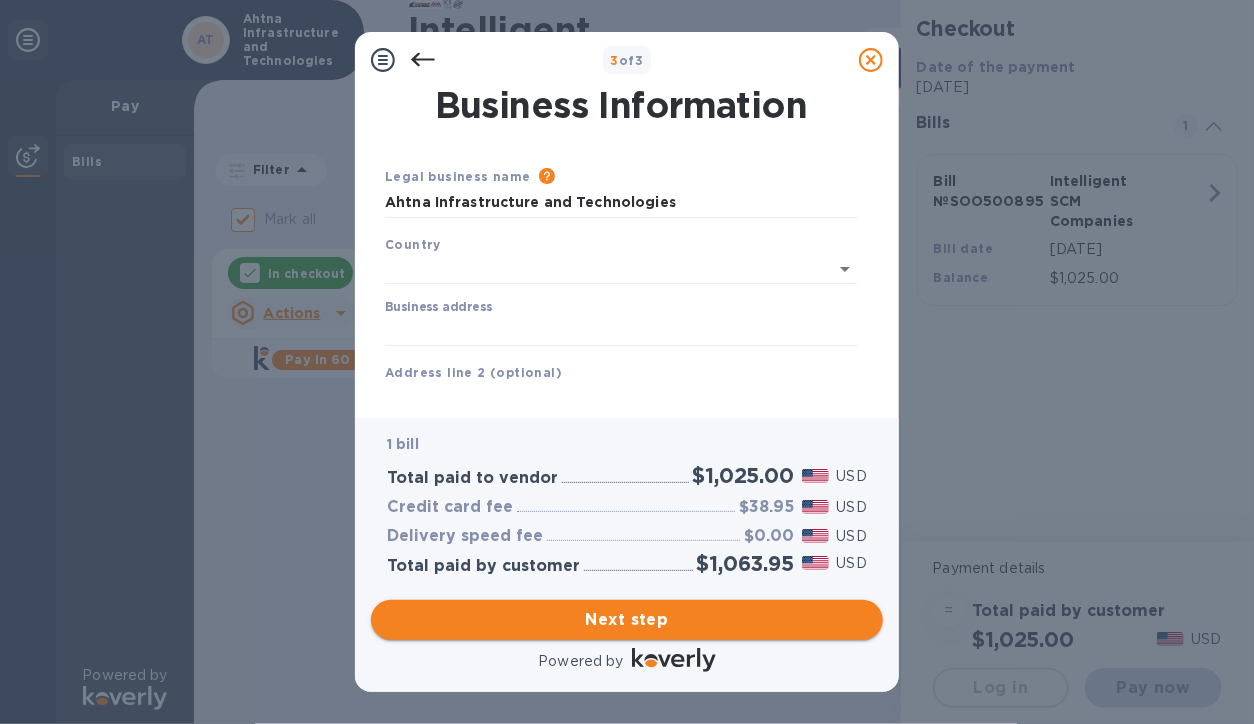 type on "[GEOGRAPHIC_DATA]" 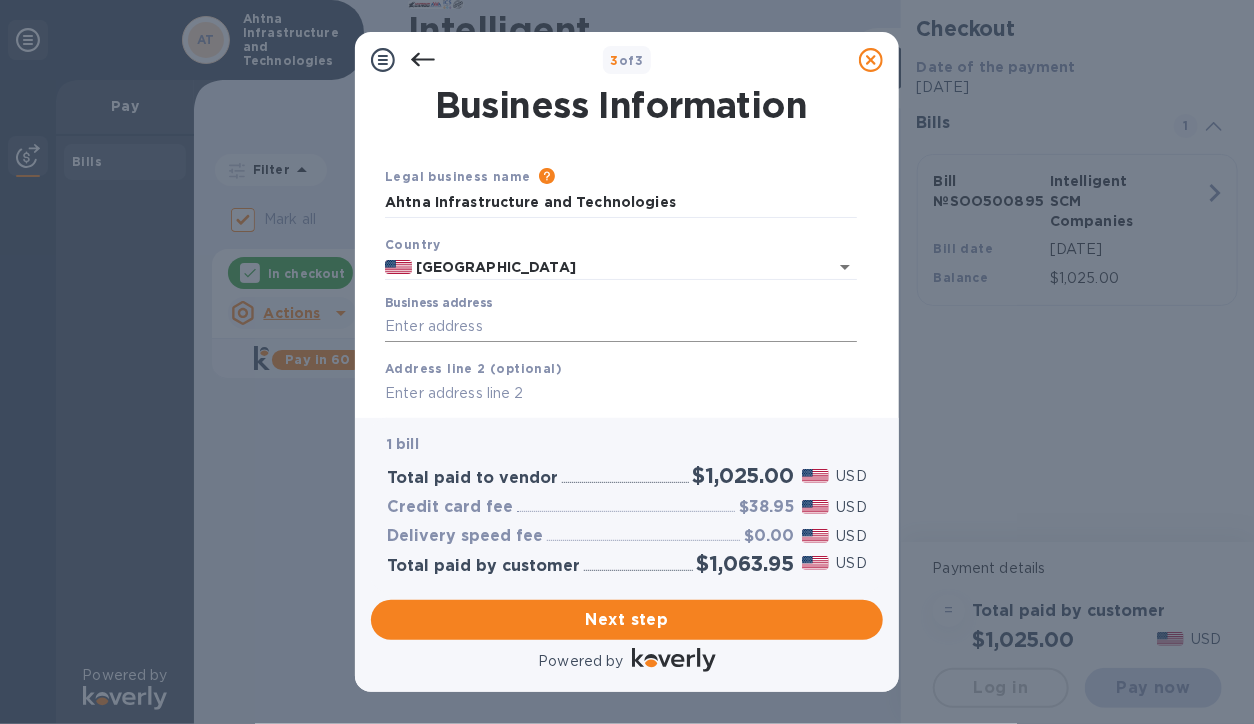click on "Business address" at bounding box center (621, 327) 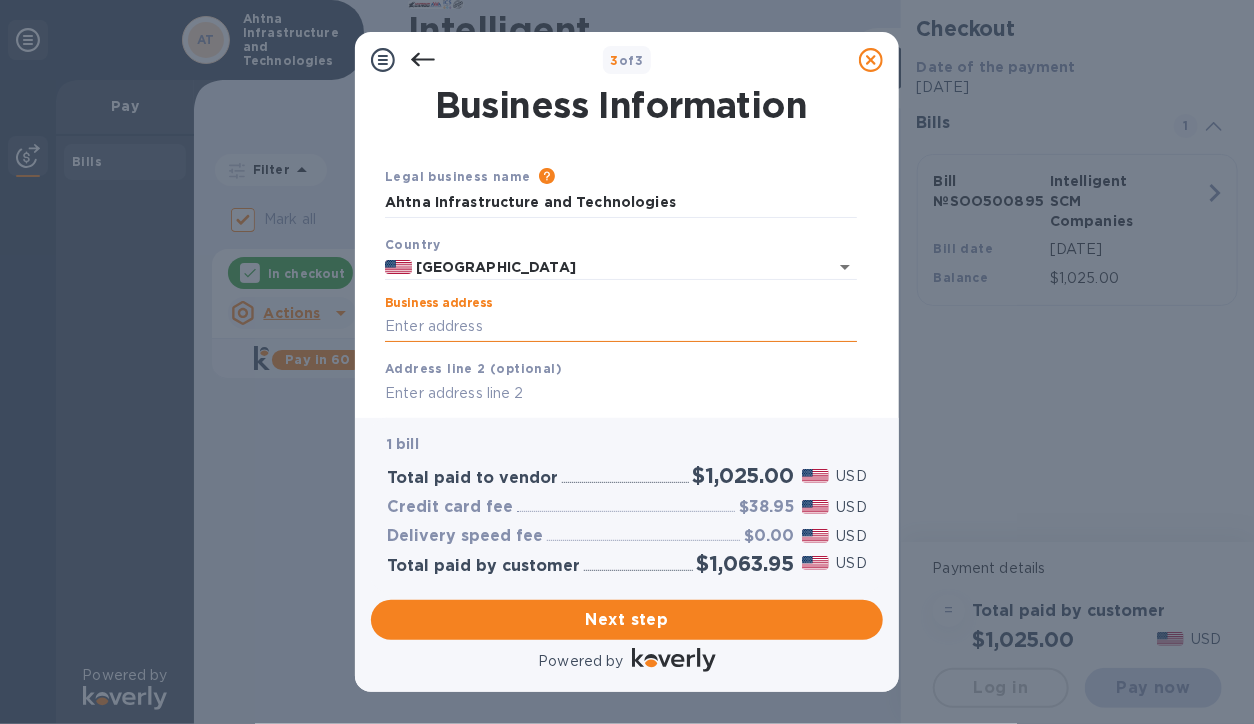 type on "[STREET_ADDRESS]" 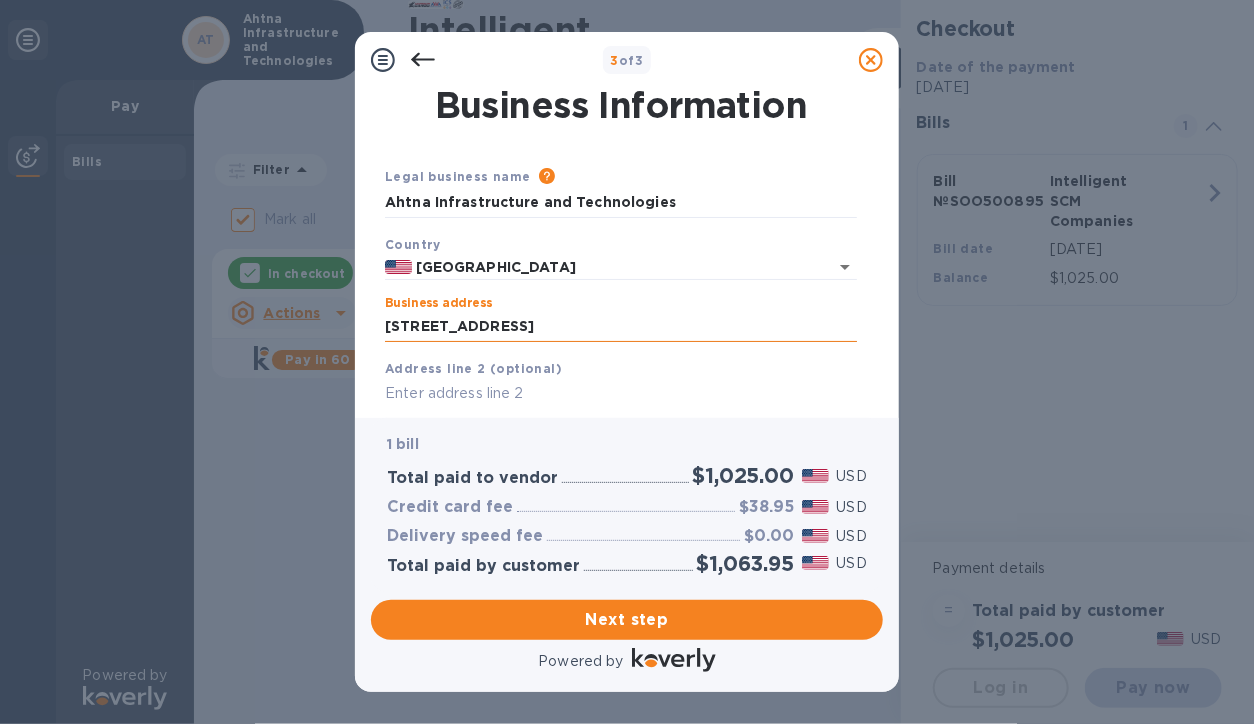 type on "suite100" 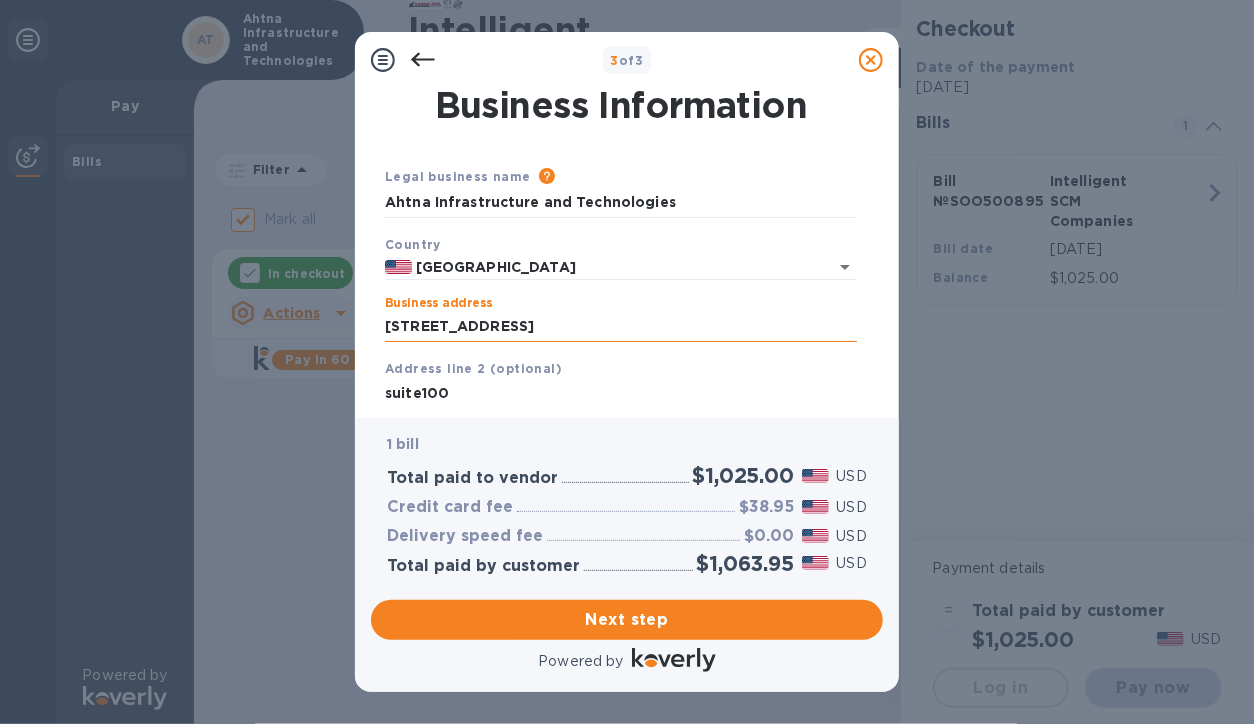 type on "anchorage" 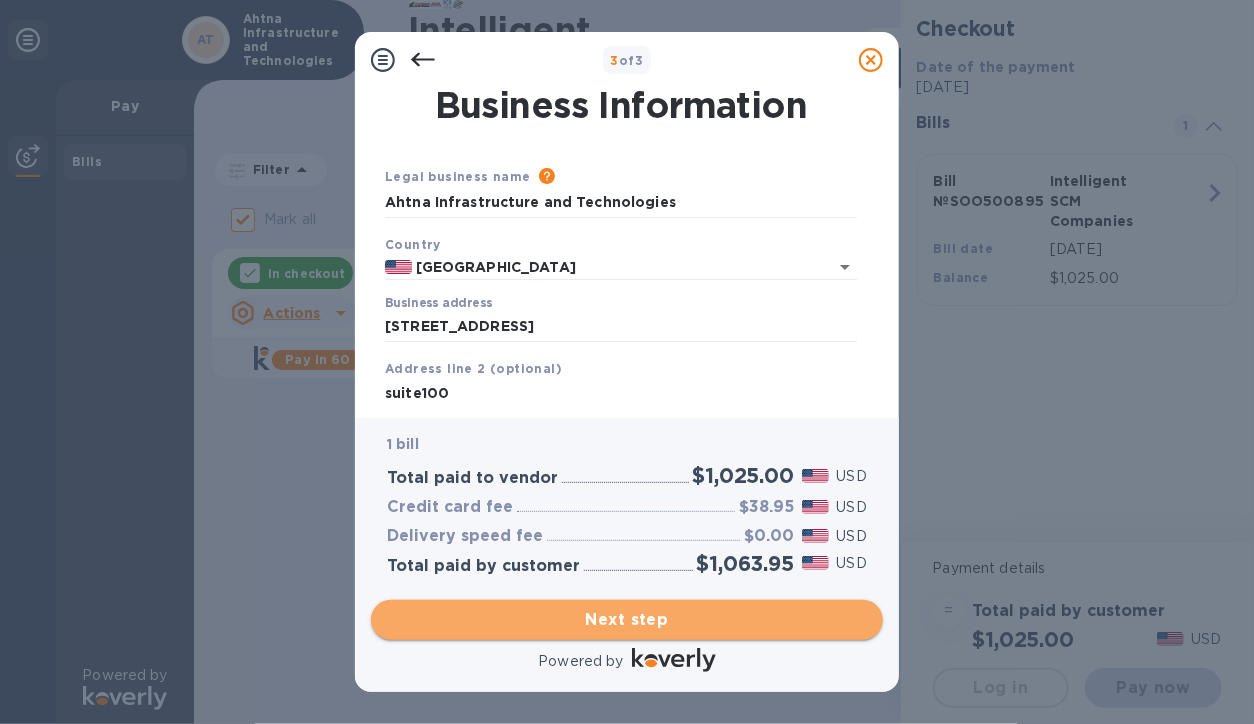 click on "Next step" at bounding box center [627, 620] 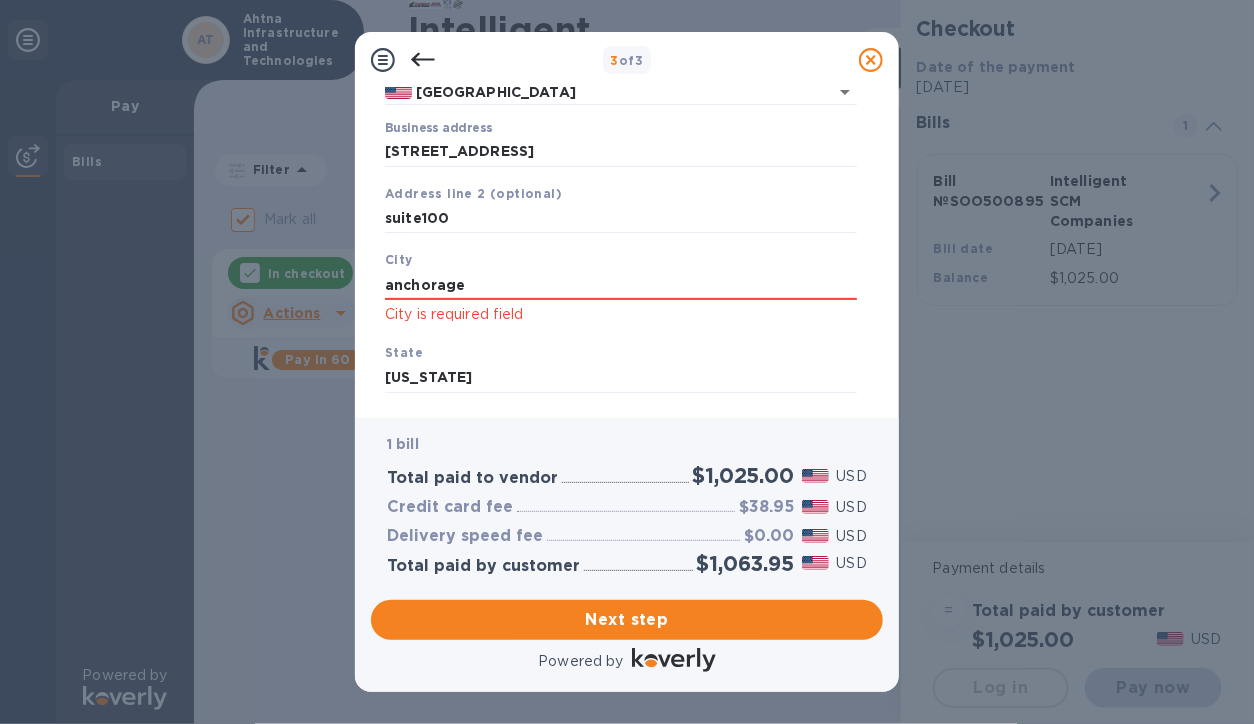 scroll, scrollTop: 176, scrollLeft: 0, axis: vertical 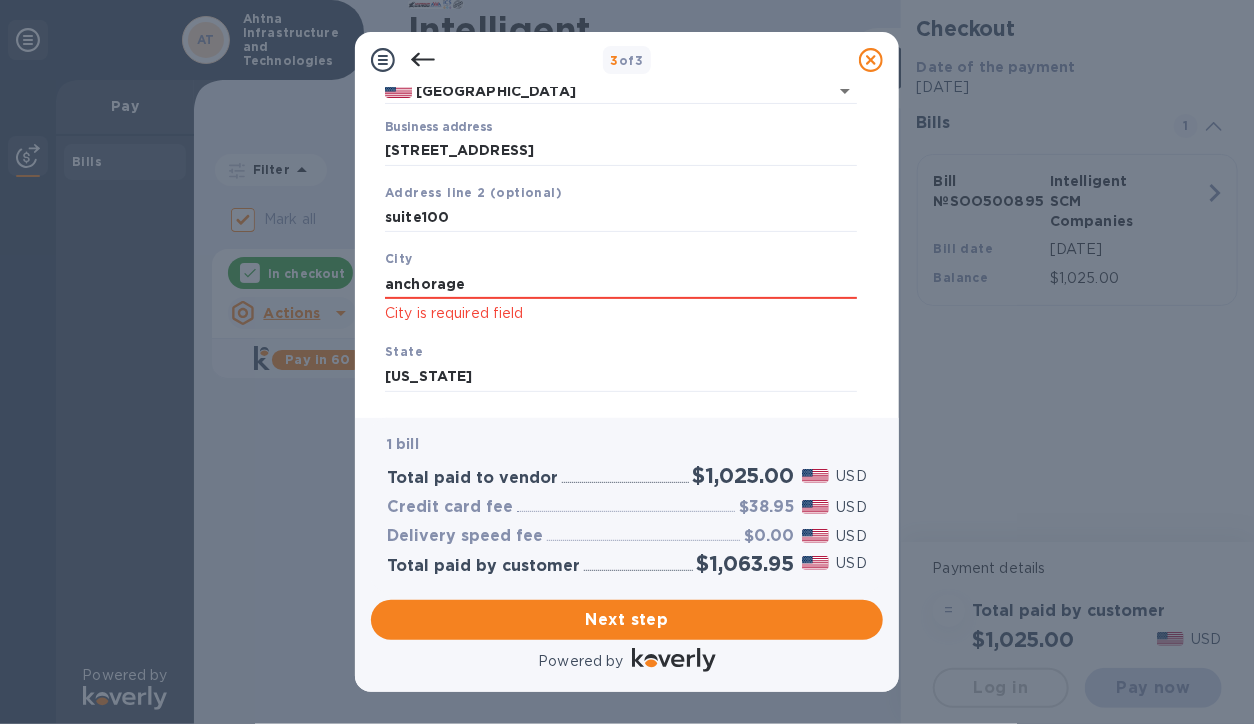 click on "Business Information Legal business name Please provide the legal name that appears on your SS-4 form issued by the IRS when the company was formed. Ahtna Infrastructure and Technologies Country [GEOGRAPHIC_DATA] Business address [STREET_ADDRESS] Address line 2 (optional) suite100 City anchorage City is required field State [US_STATE] ZIP code 99503 Save" at bounding box center (627, 253) 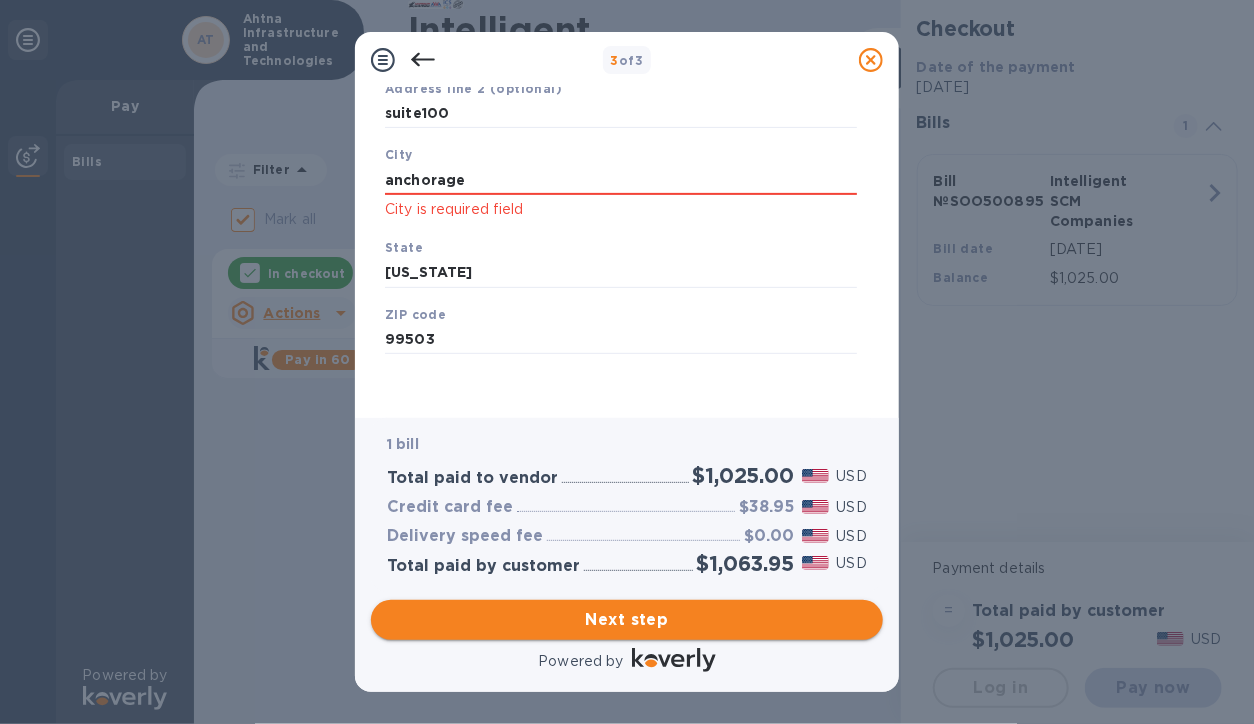 click on "Next step" at bounding box center [627, 620] 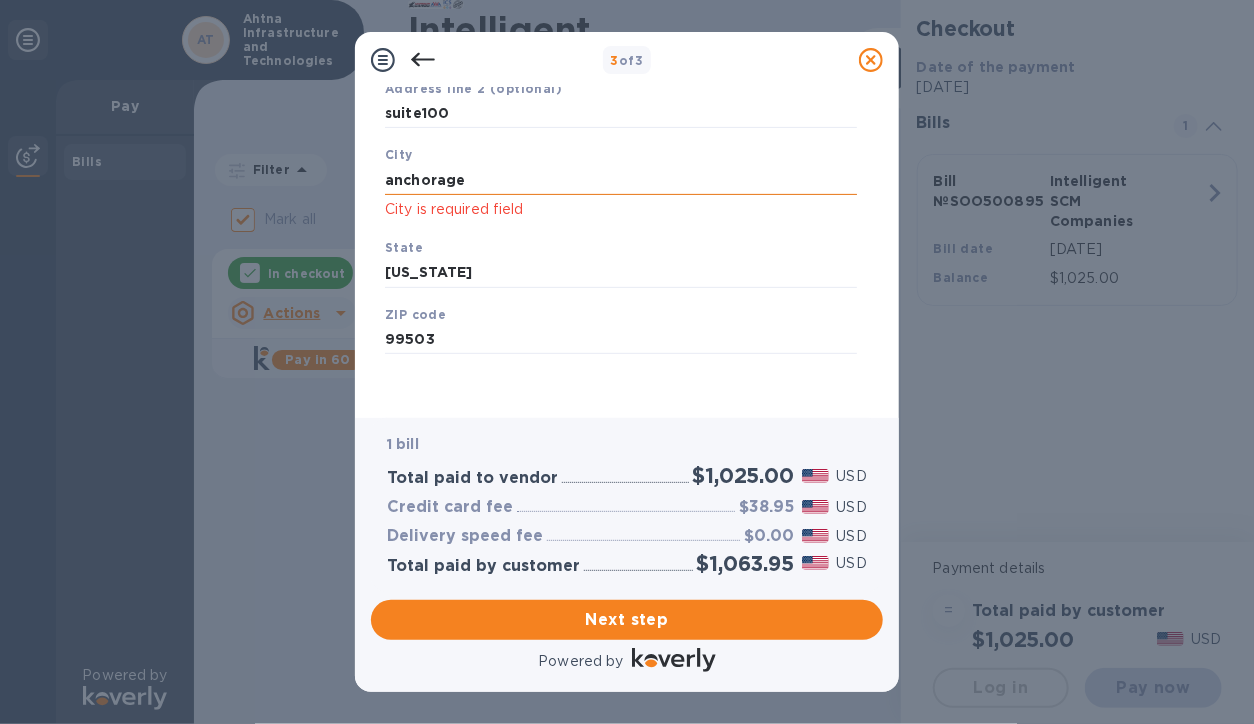 click on "anchorage" at bounding box center [621, 180] 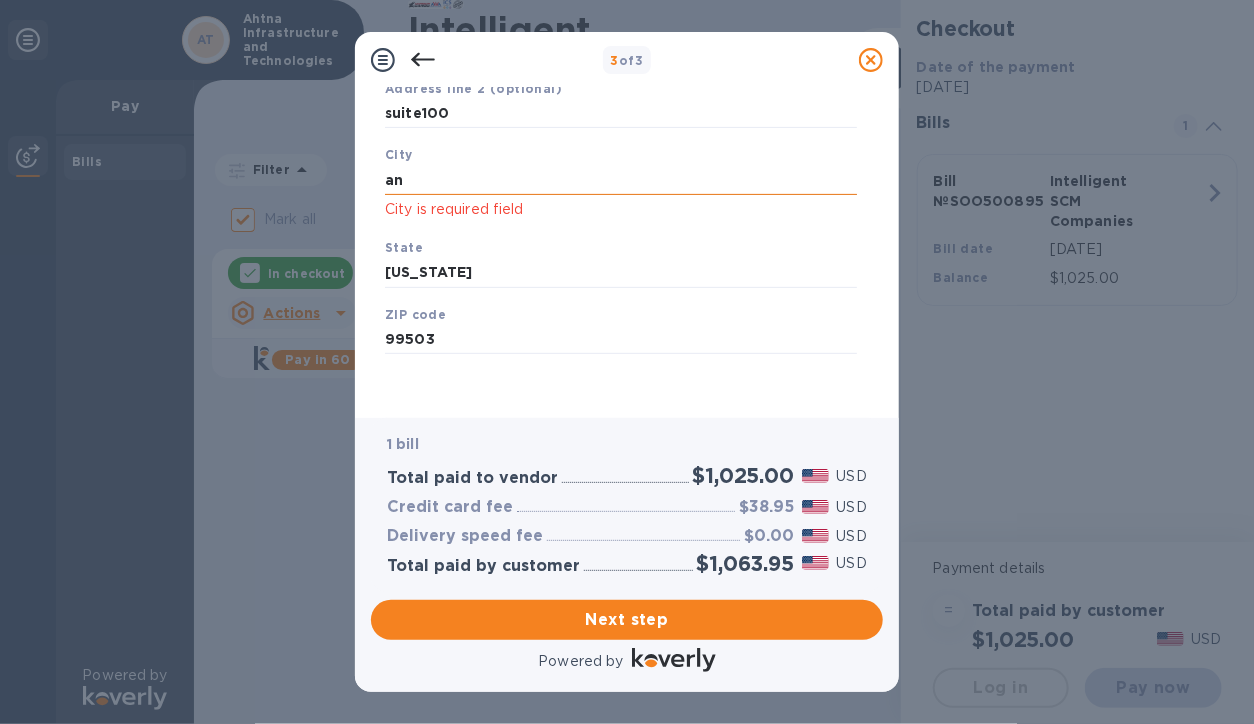 type on "a" 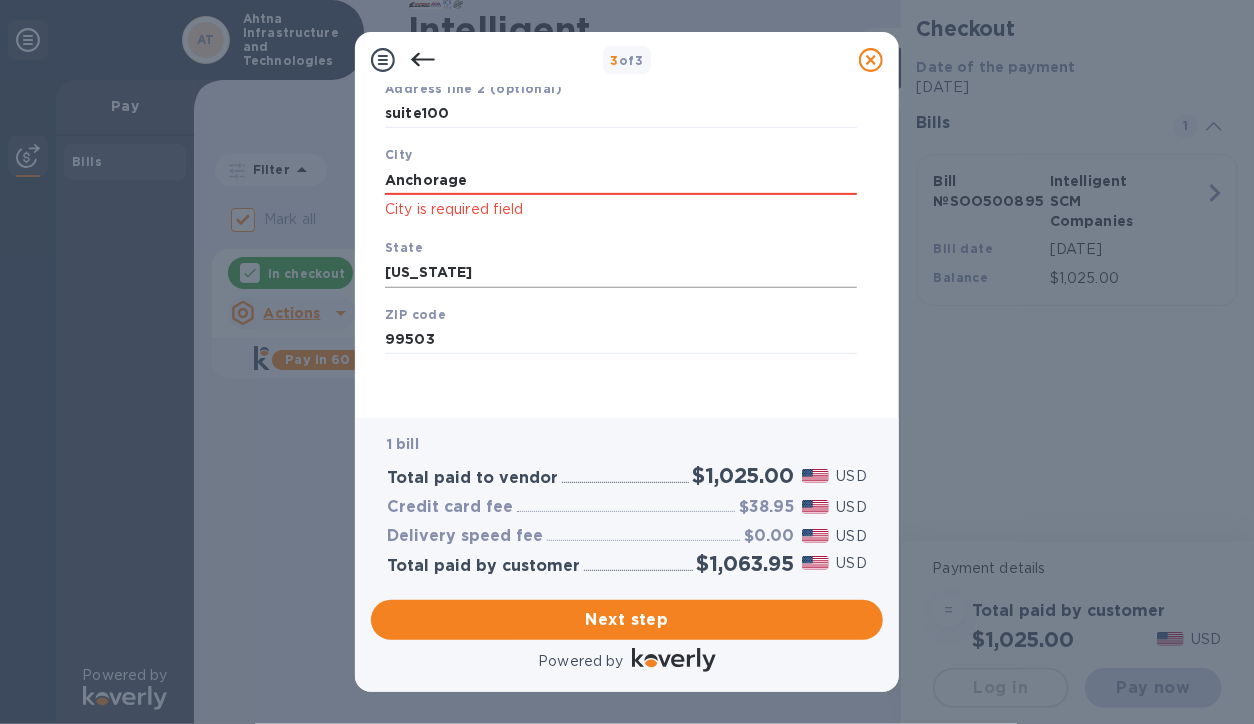 type on "Anchorage" 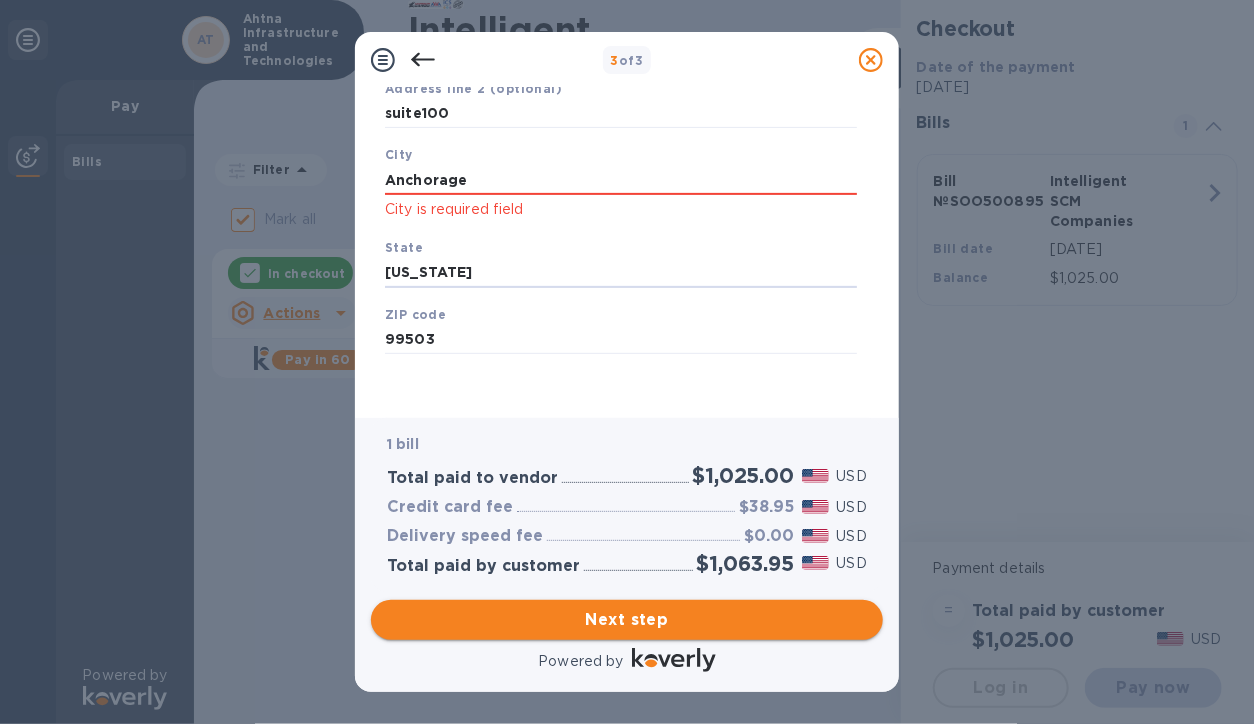 type on "[US_STATE]" 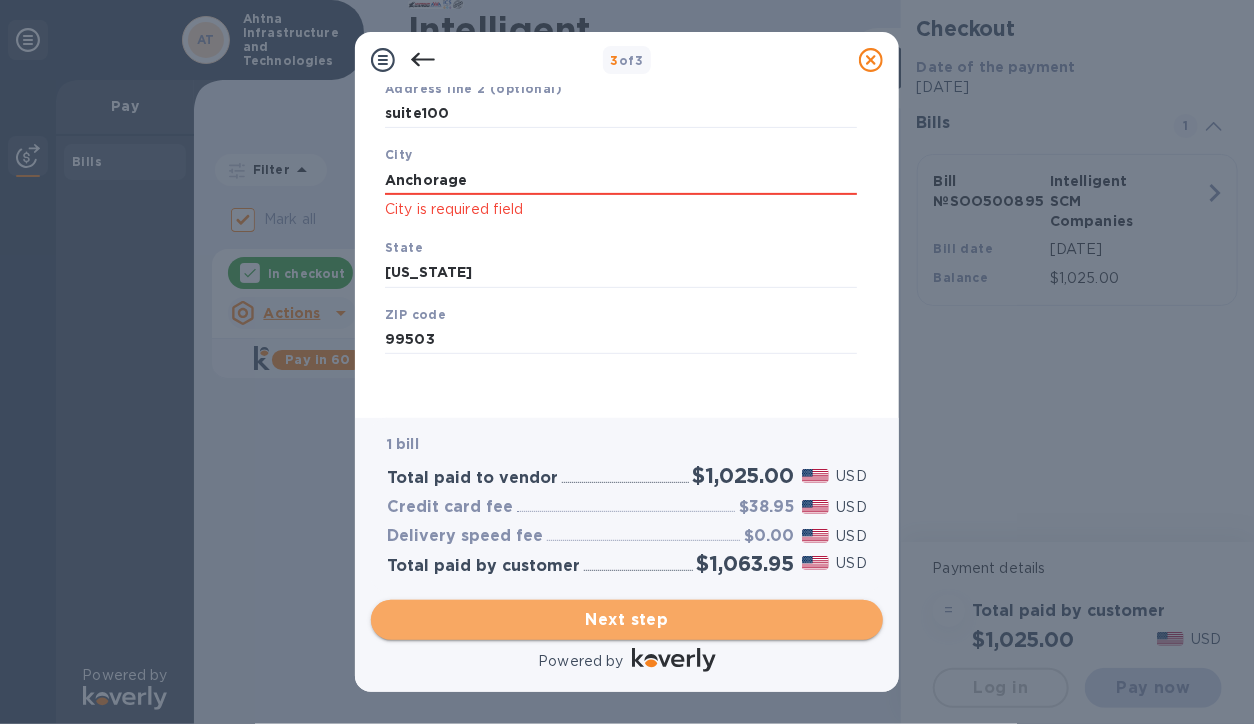 click on "Next step" at bounding box center (627, 620) 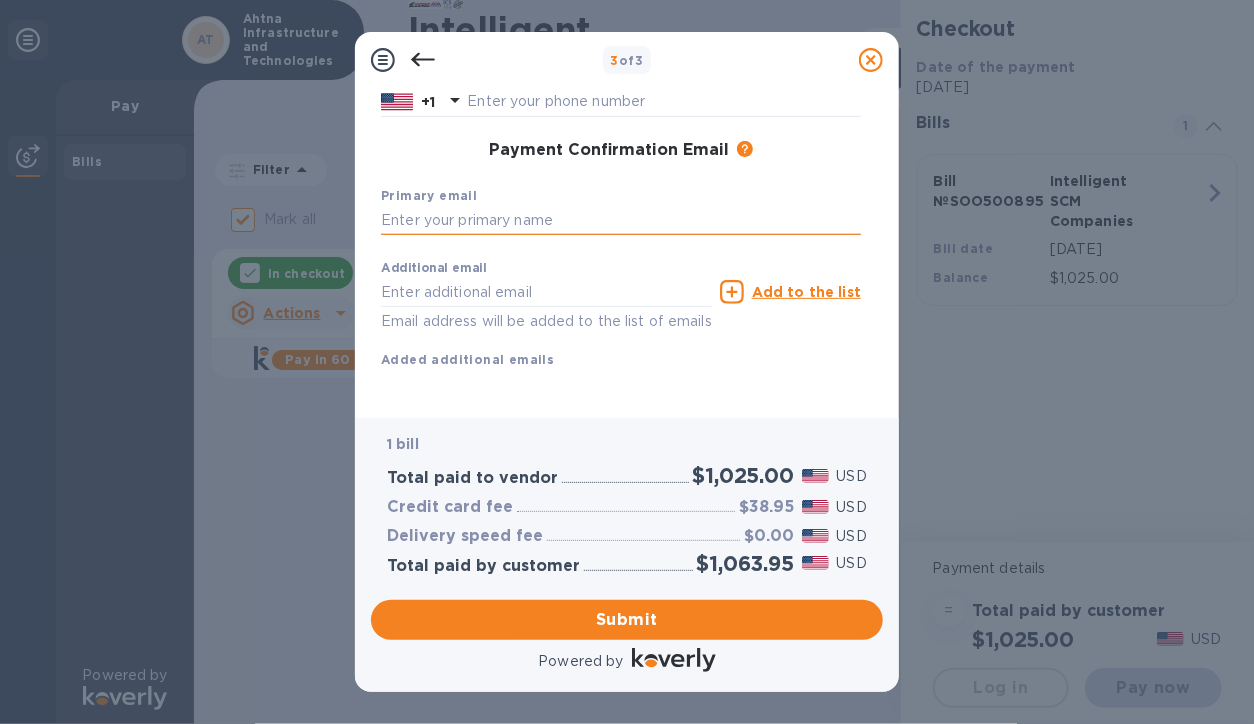 click at bounding box center (621, 221) 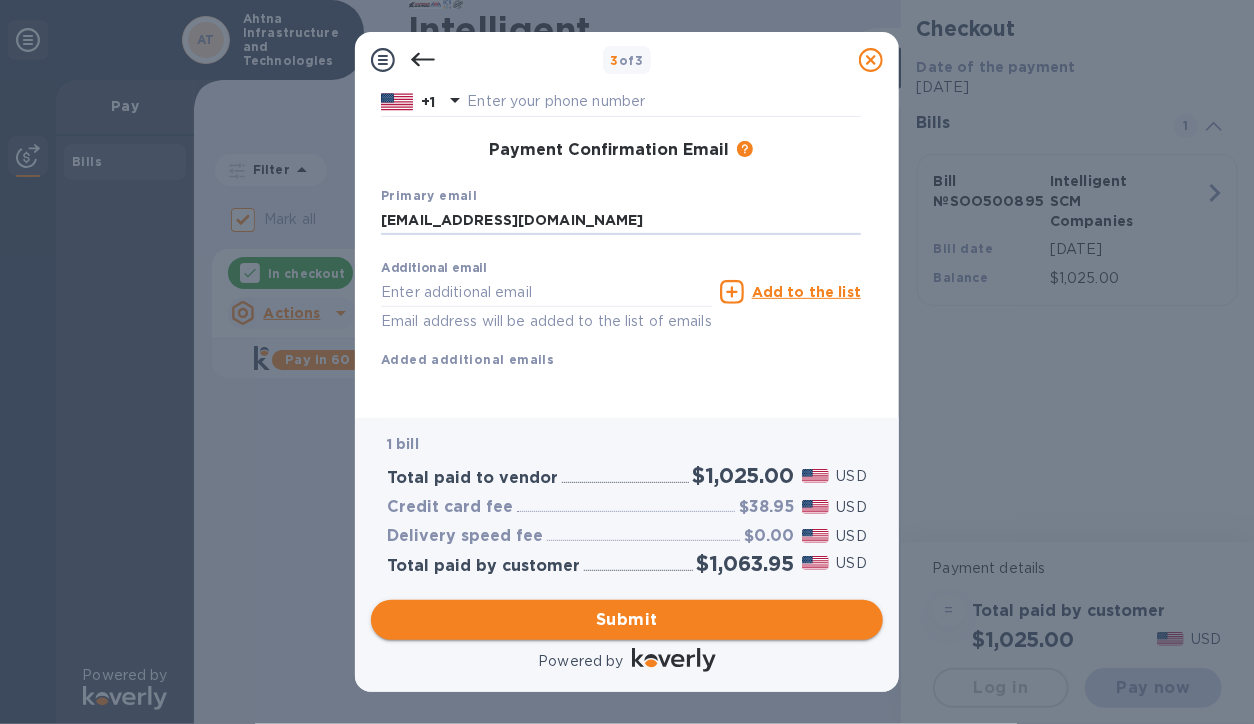 type on "[EMAIL_ADDRESS][DOMAIN_NAME]" 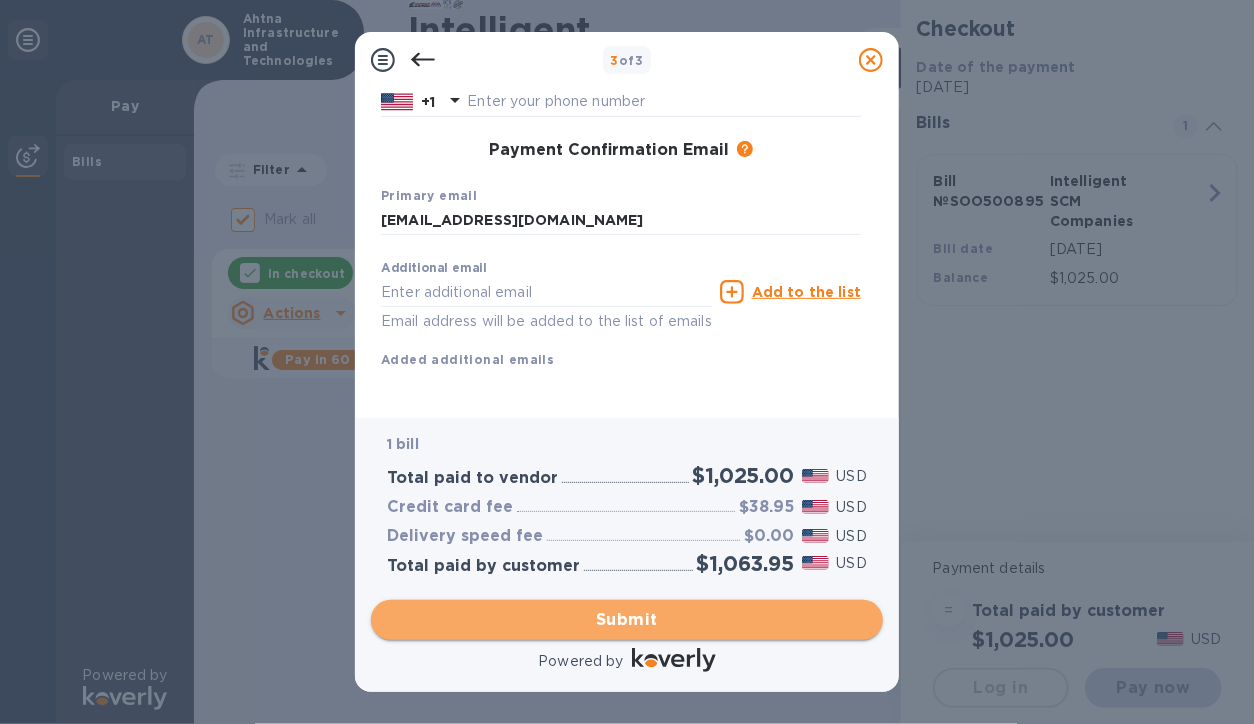 click on "Submit" at bounding box center [627, 620] 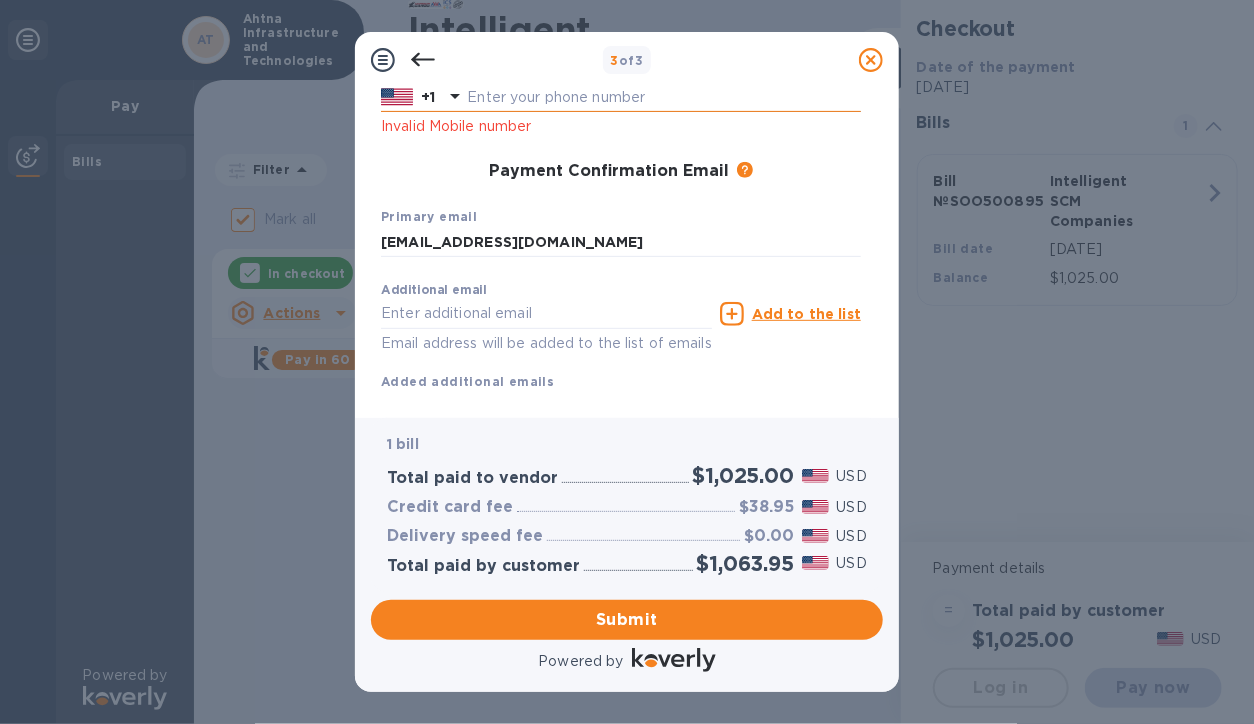 click at bounding box center [664, 98] 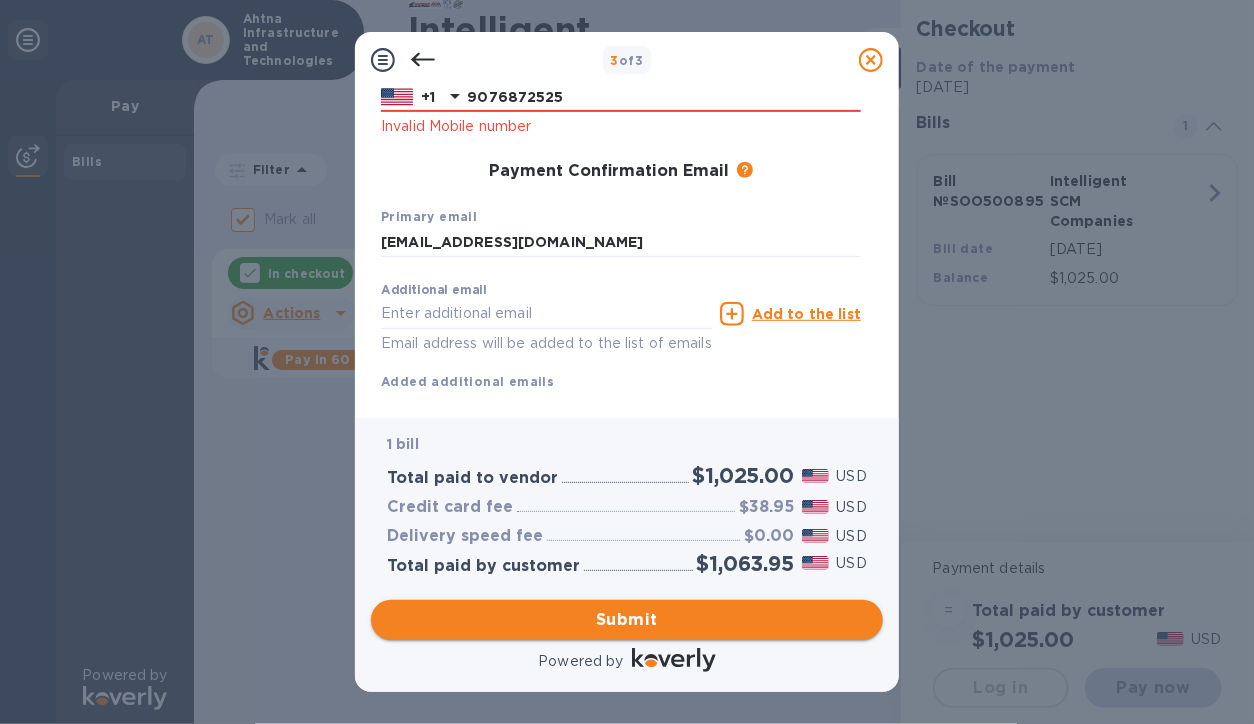 type on "9076872525" 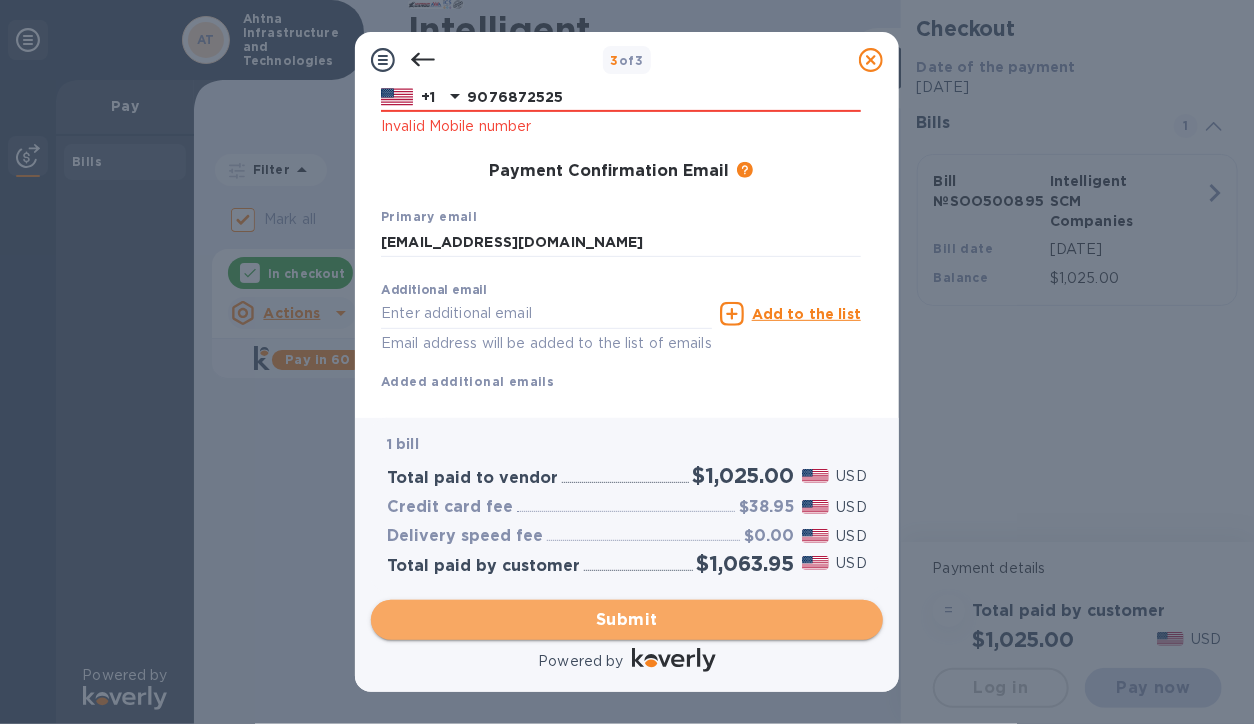 click on "Submit" at bounding box center (627, 620) 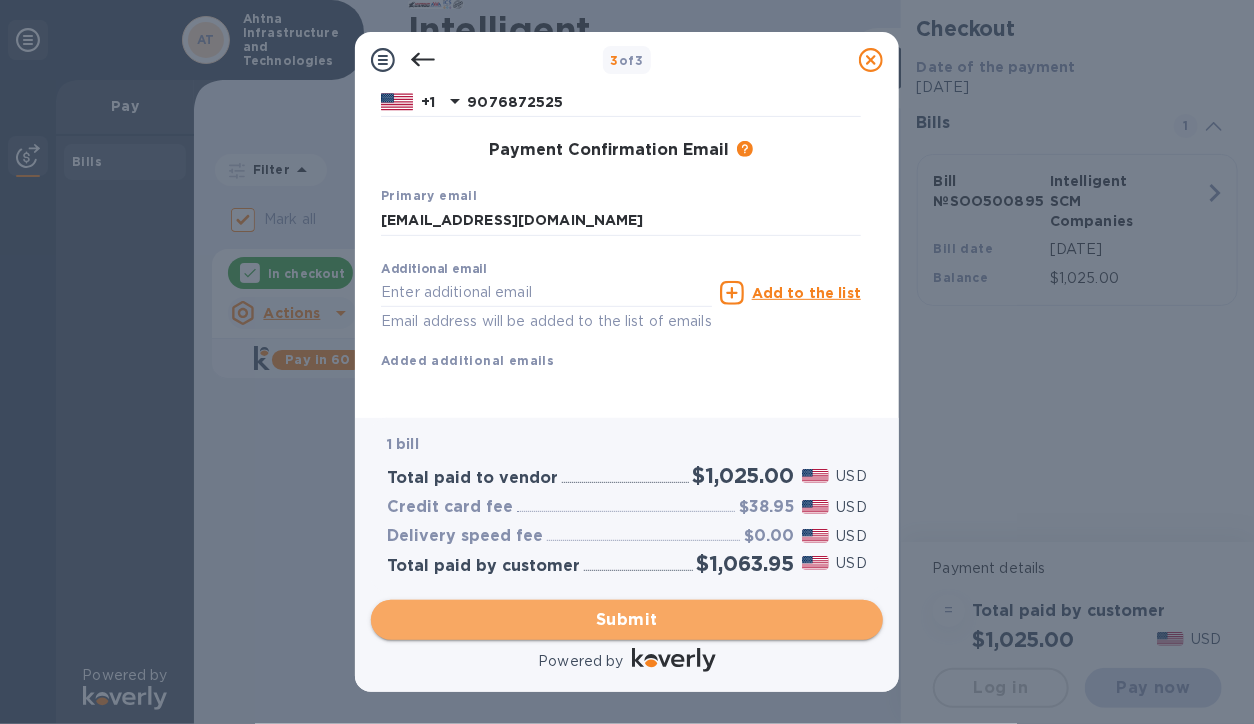 click on "Submit" at bounding box center [627, 620] 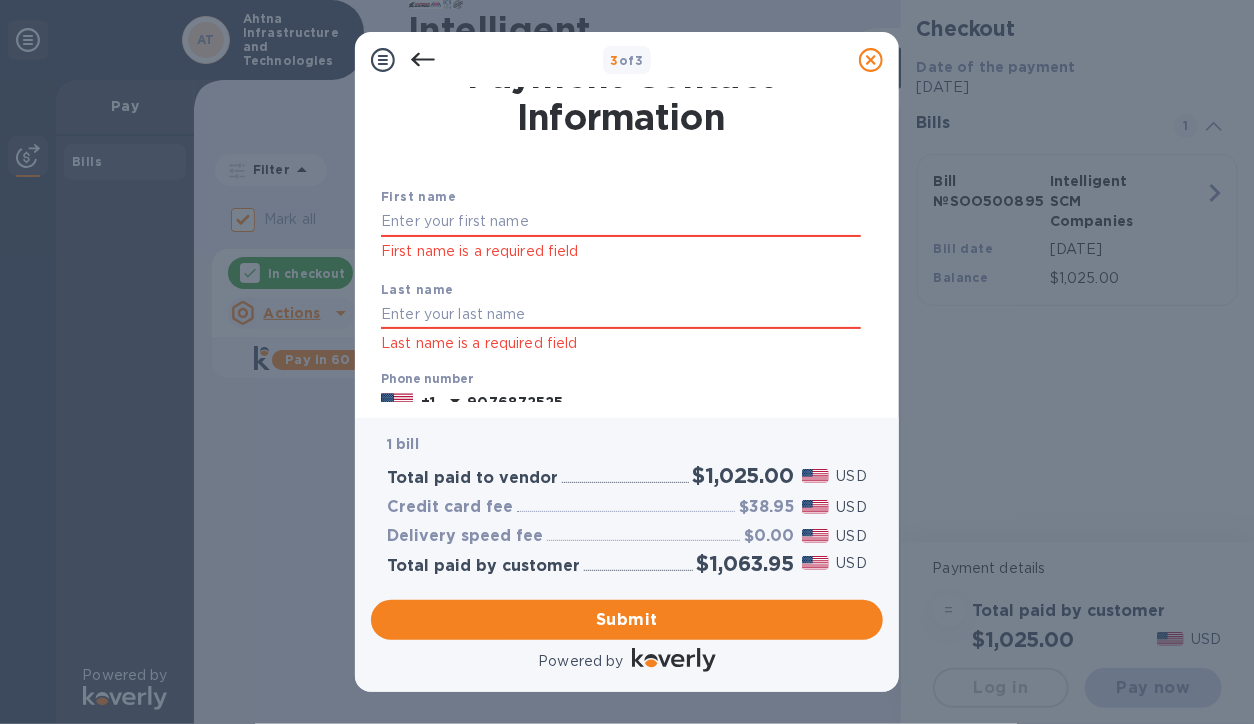 scroll, scrollTop: 24, scrollLeft: 0, axis: vertical 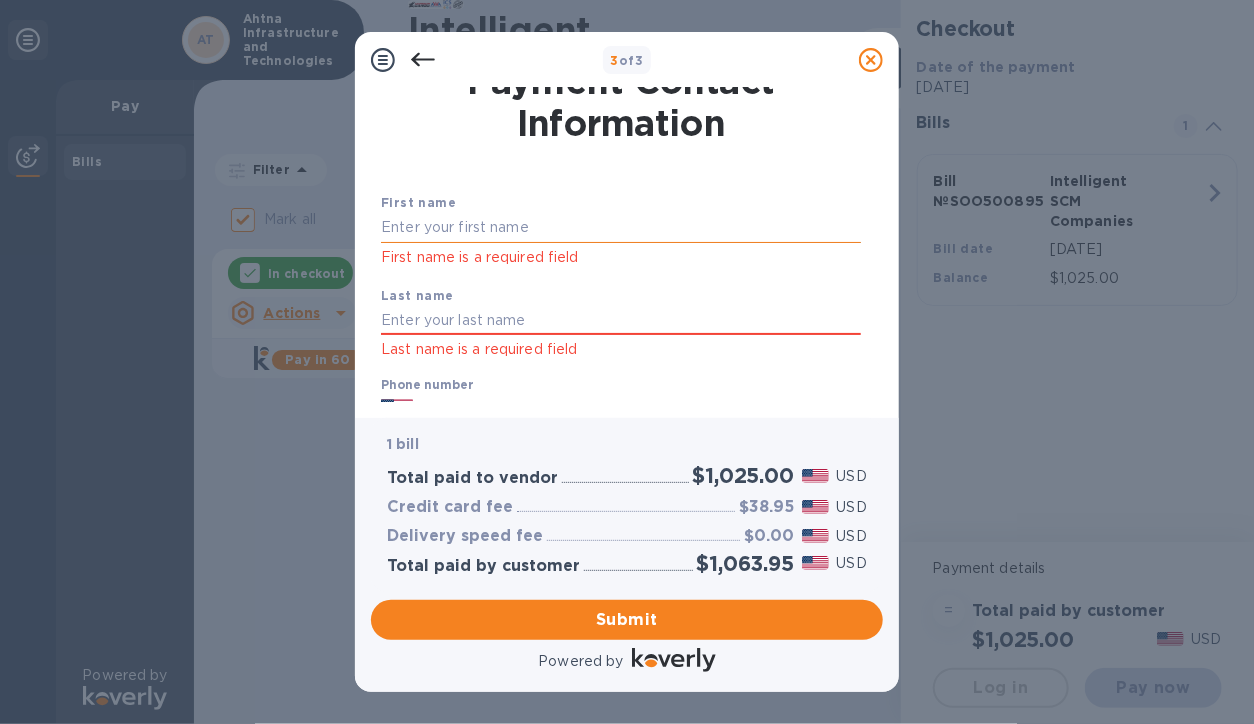 click at bounding box center (621, 228) 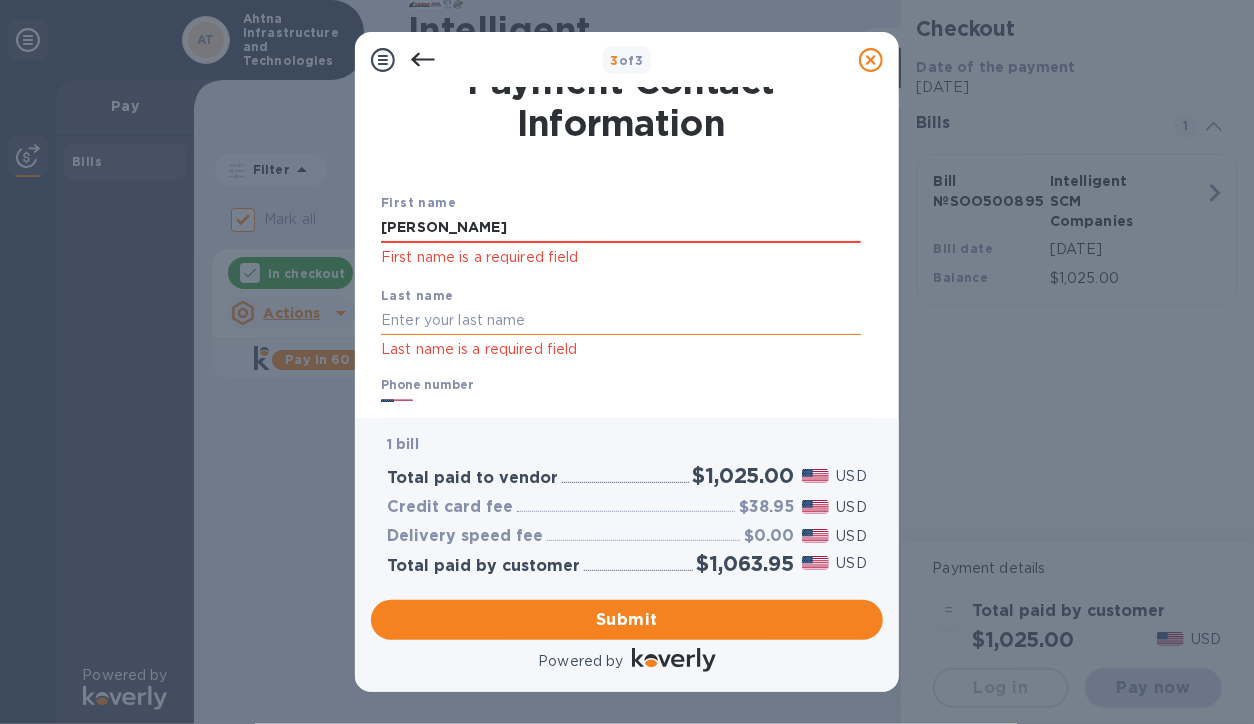 type on "[PERSON_NAME]" 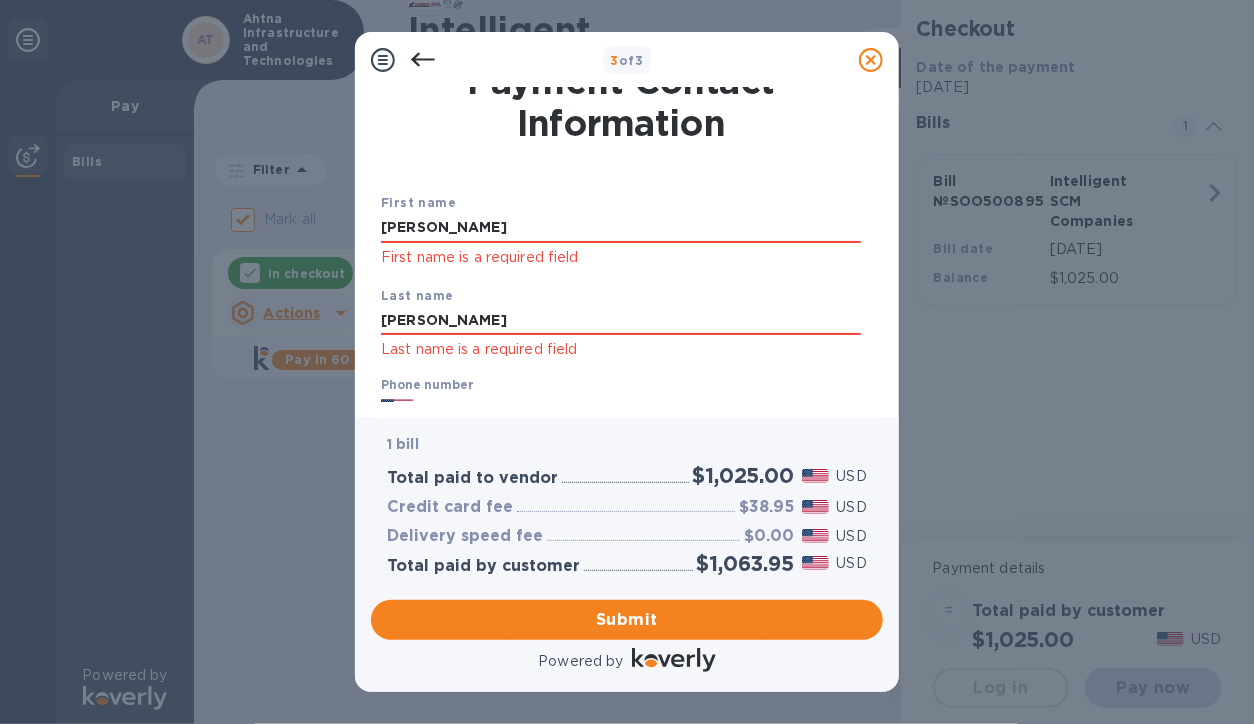 type on "[PERSON_NAME]" 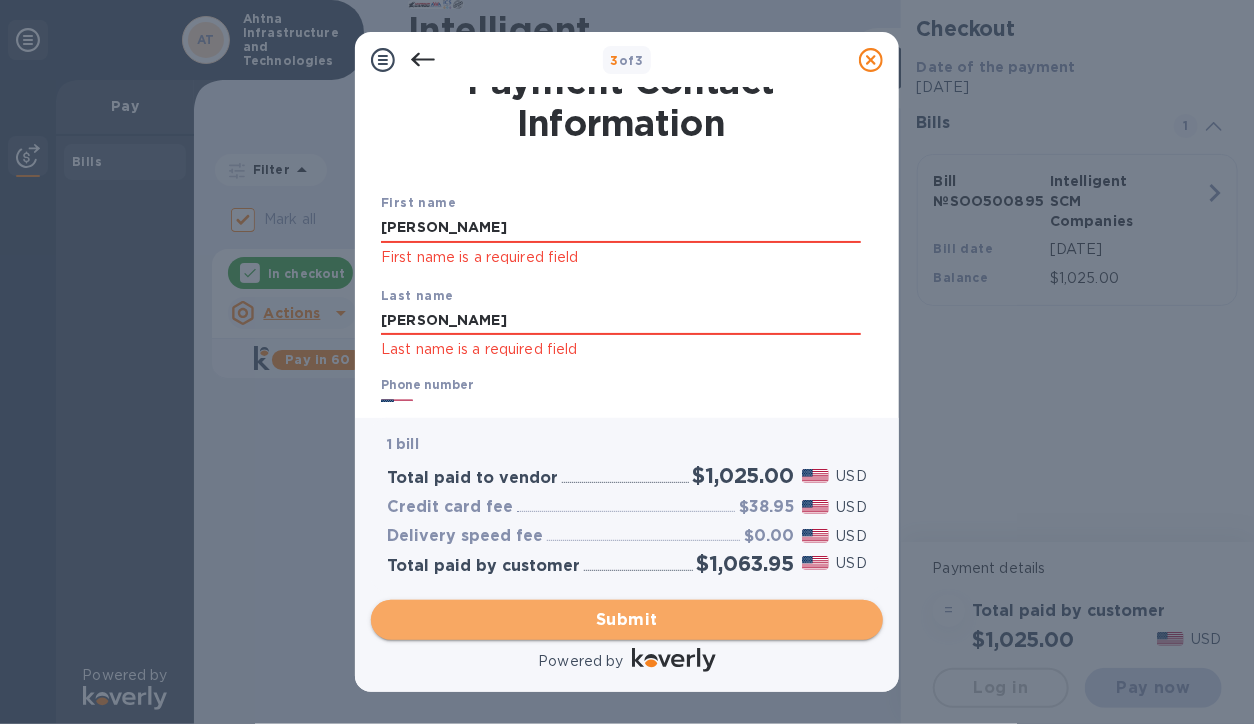 drag, startPoint x: 1017, startPoint y: 119, endPoint x: 640, endPoint y: 619, distance: 626.202 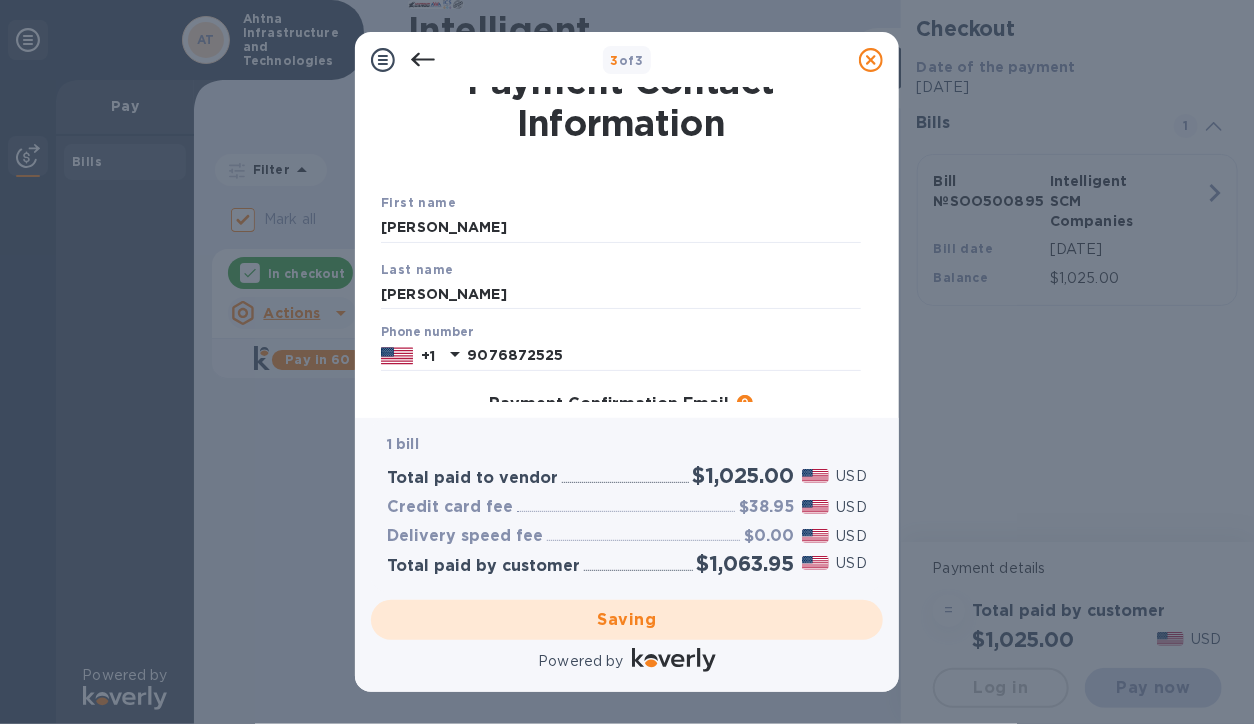checkbox on "false" 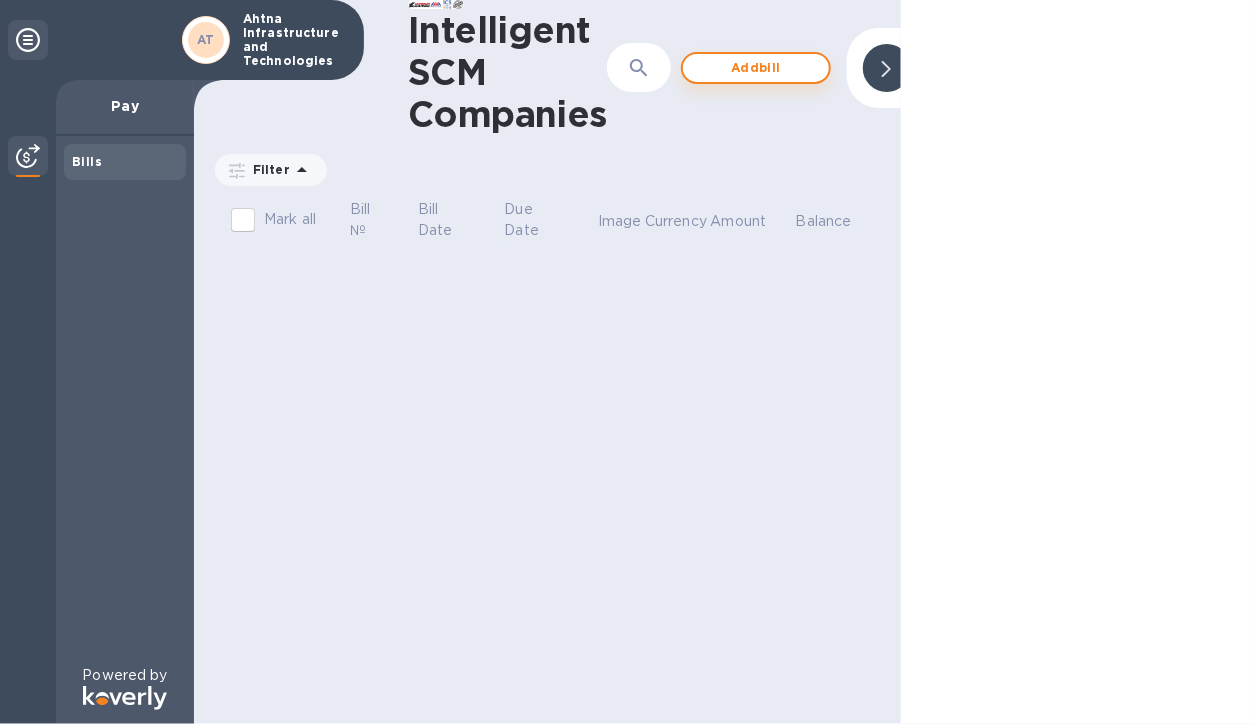 click on "Add   bill" at bounding box center (756, 68) 